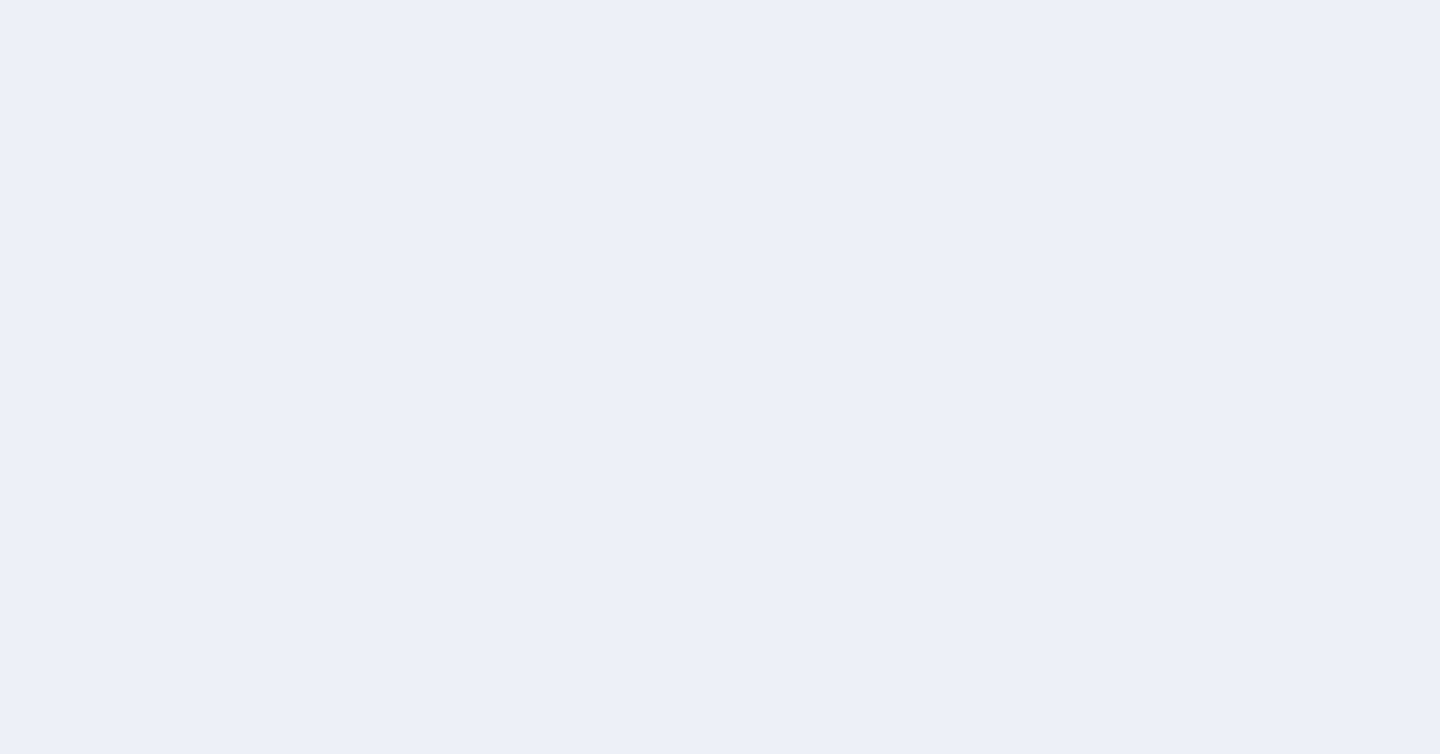 scroll, scrollTop: 0, scrollLeft: 0, axis: both 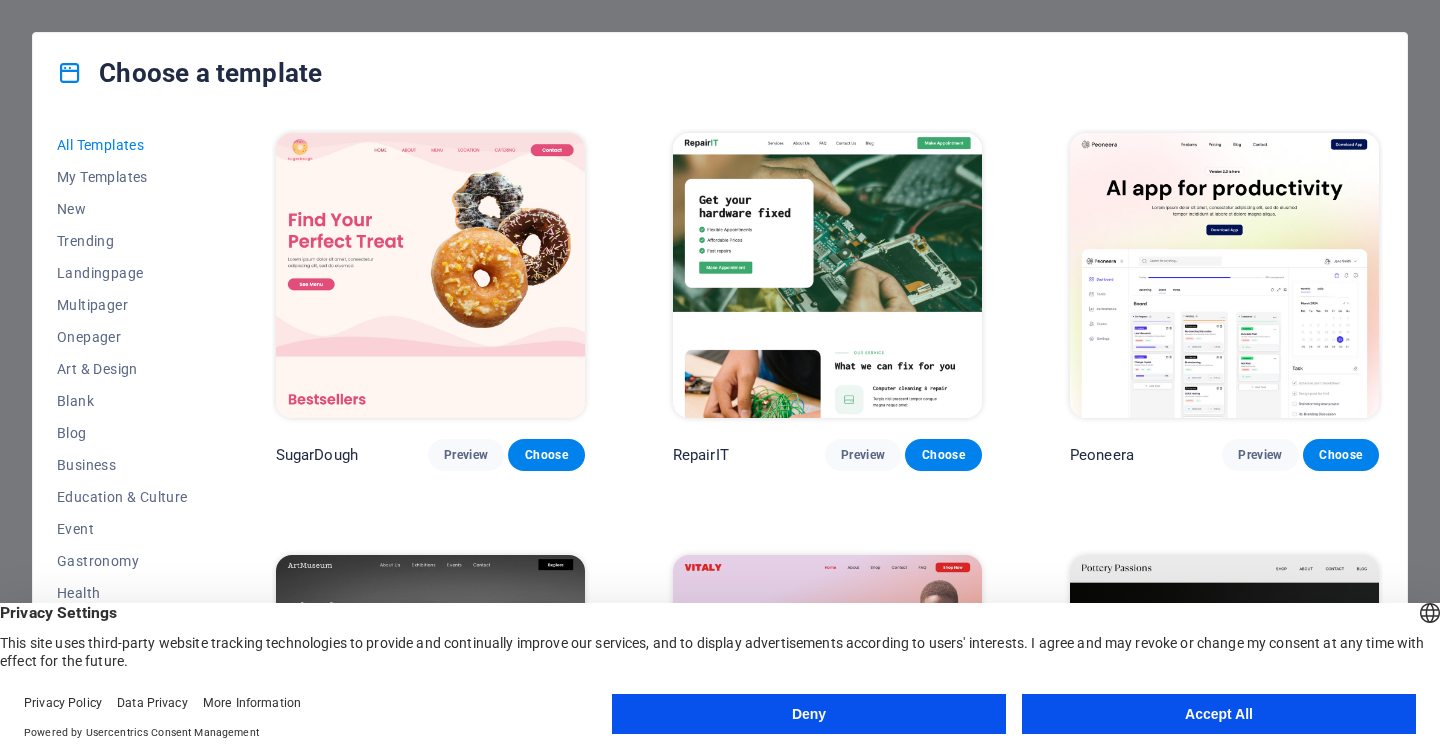 click on "Accept All" at bounding box center (1219, 714) 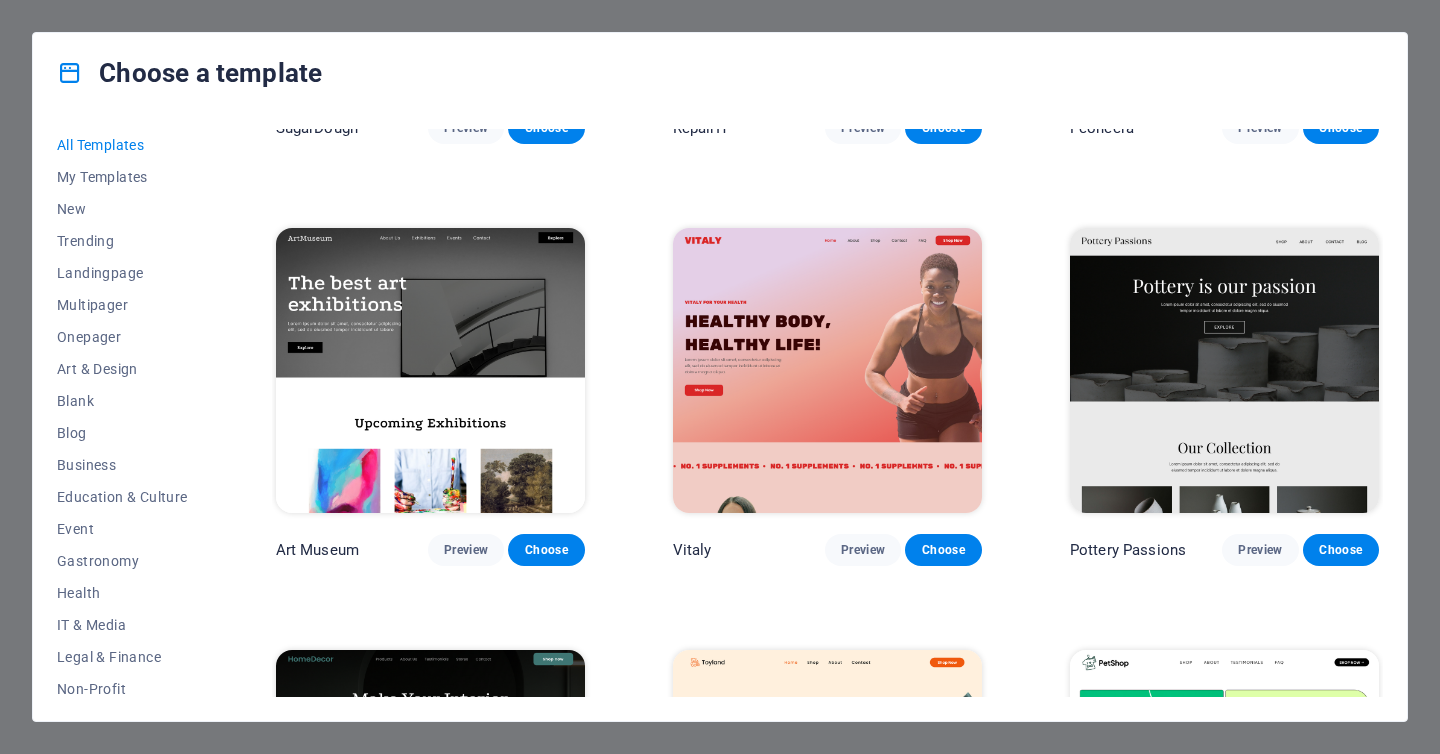 scroll, scrollTop: 348, scrollLeft: 0, axis: vertical 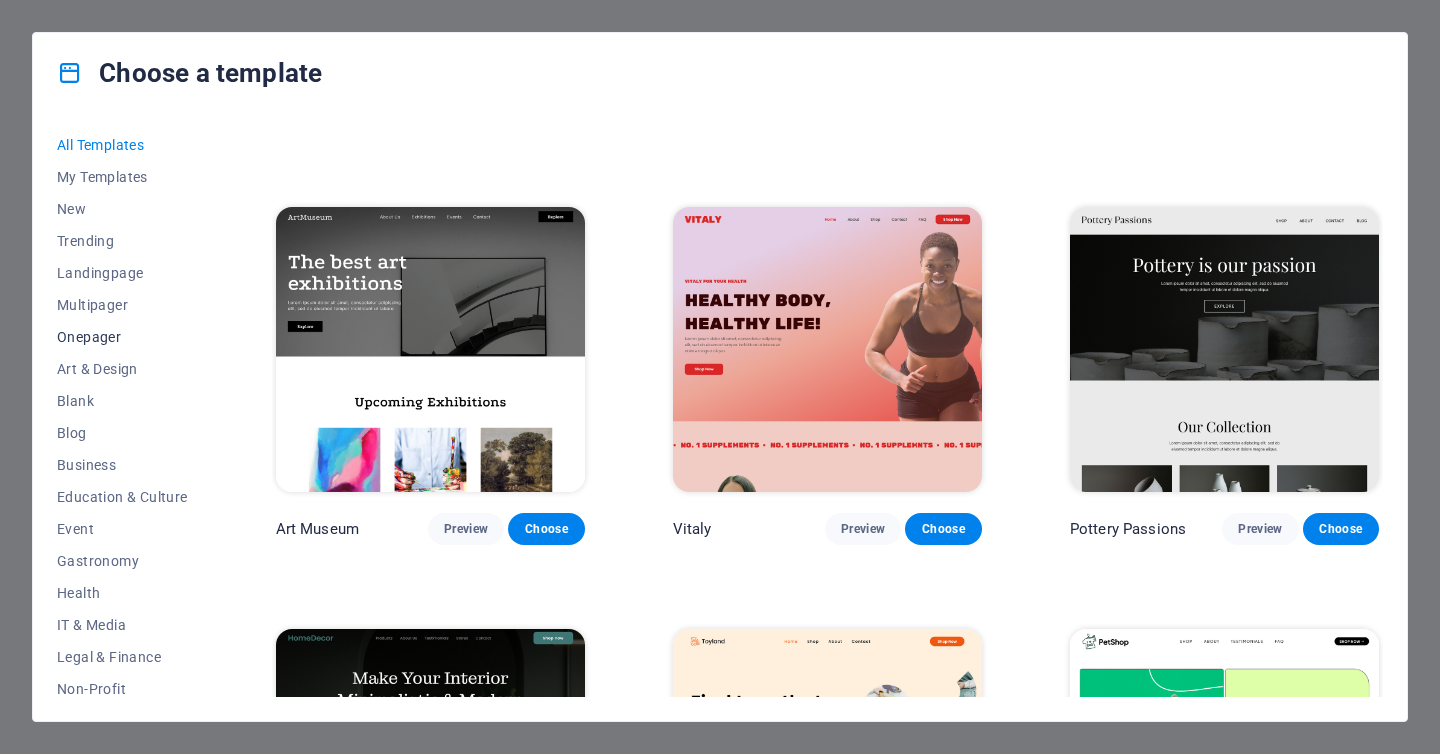 click on "Onepager" at bounding box center (122, 337) 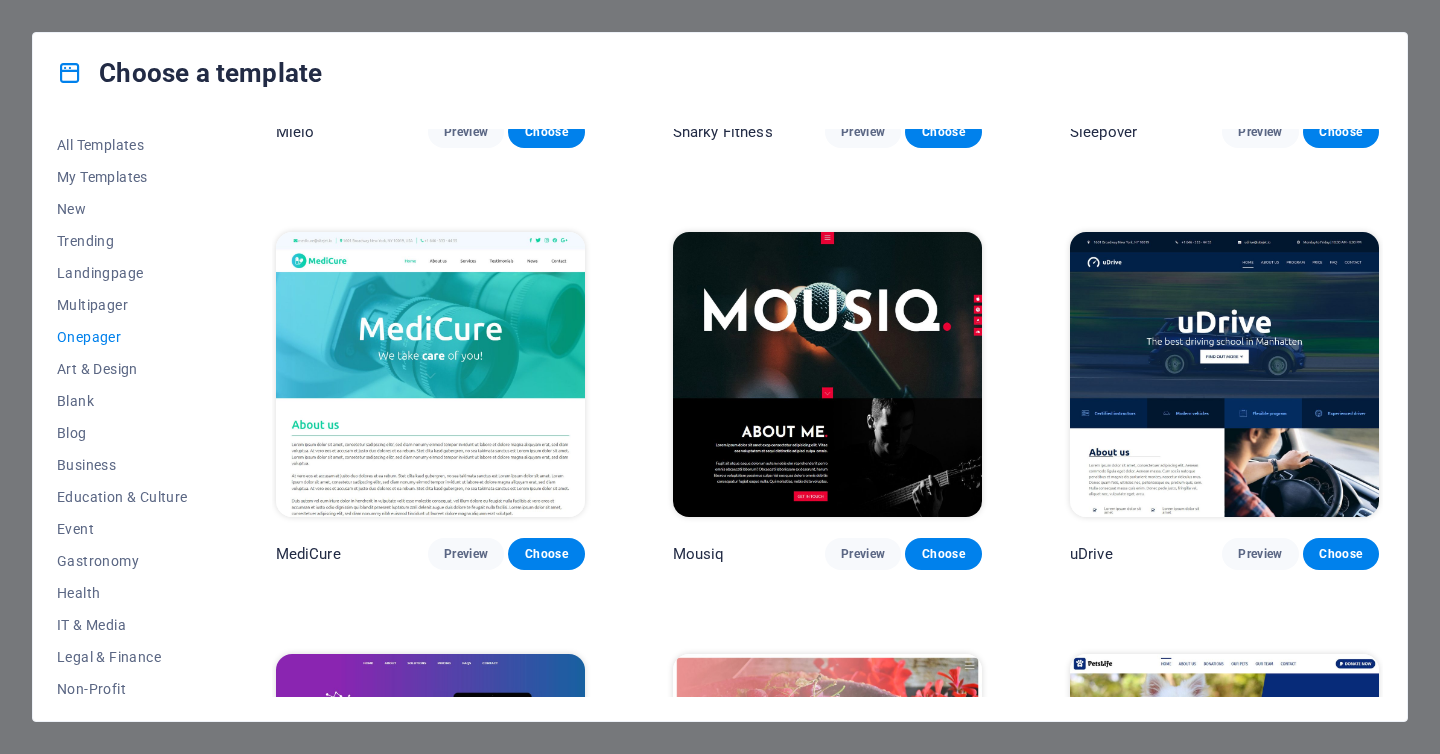 scroll, scrollTop: 6642, scrollLeft: 0, axis: vertical 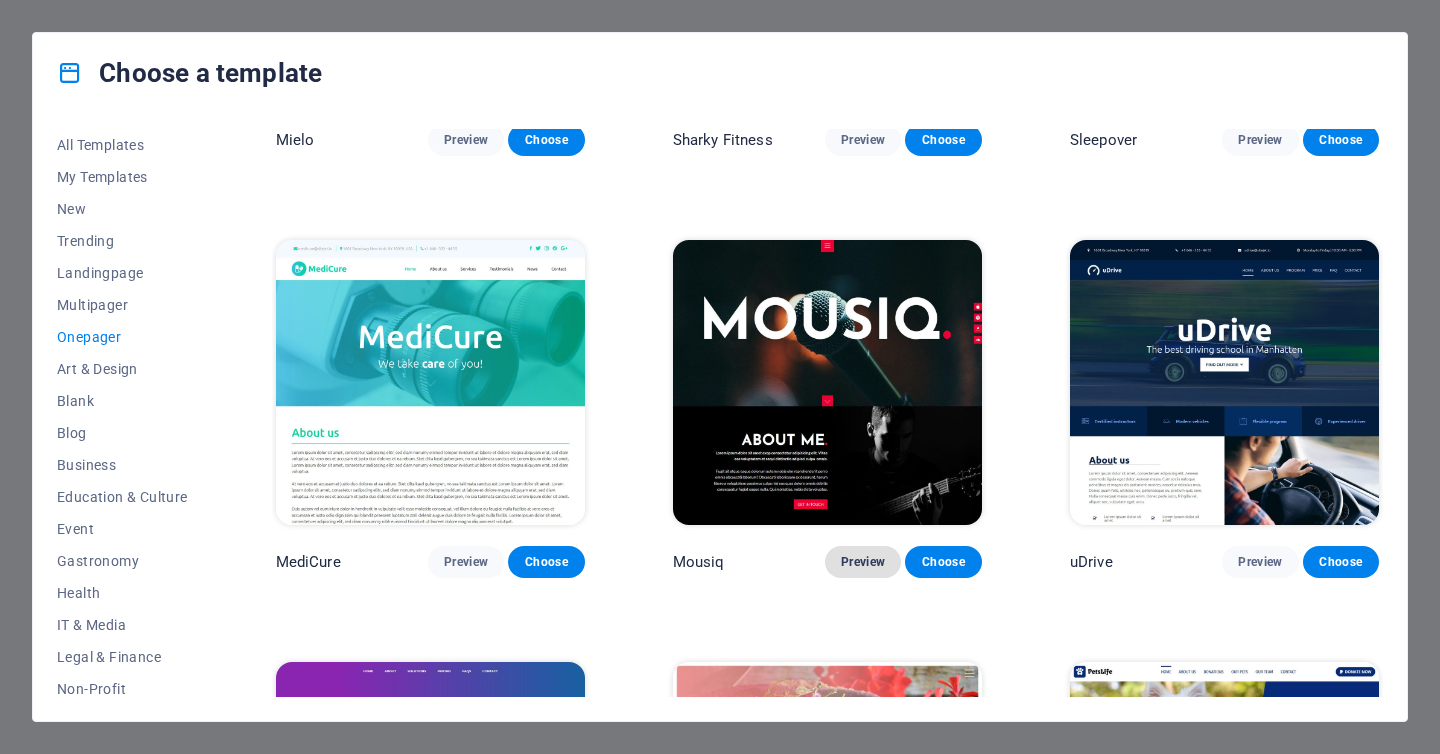 click on "Preview" at bounding box center [863, 562] 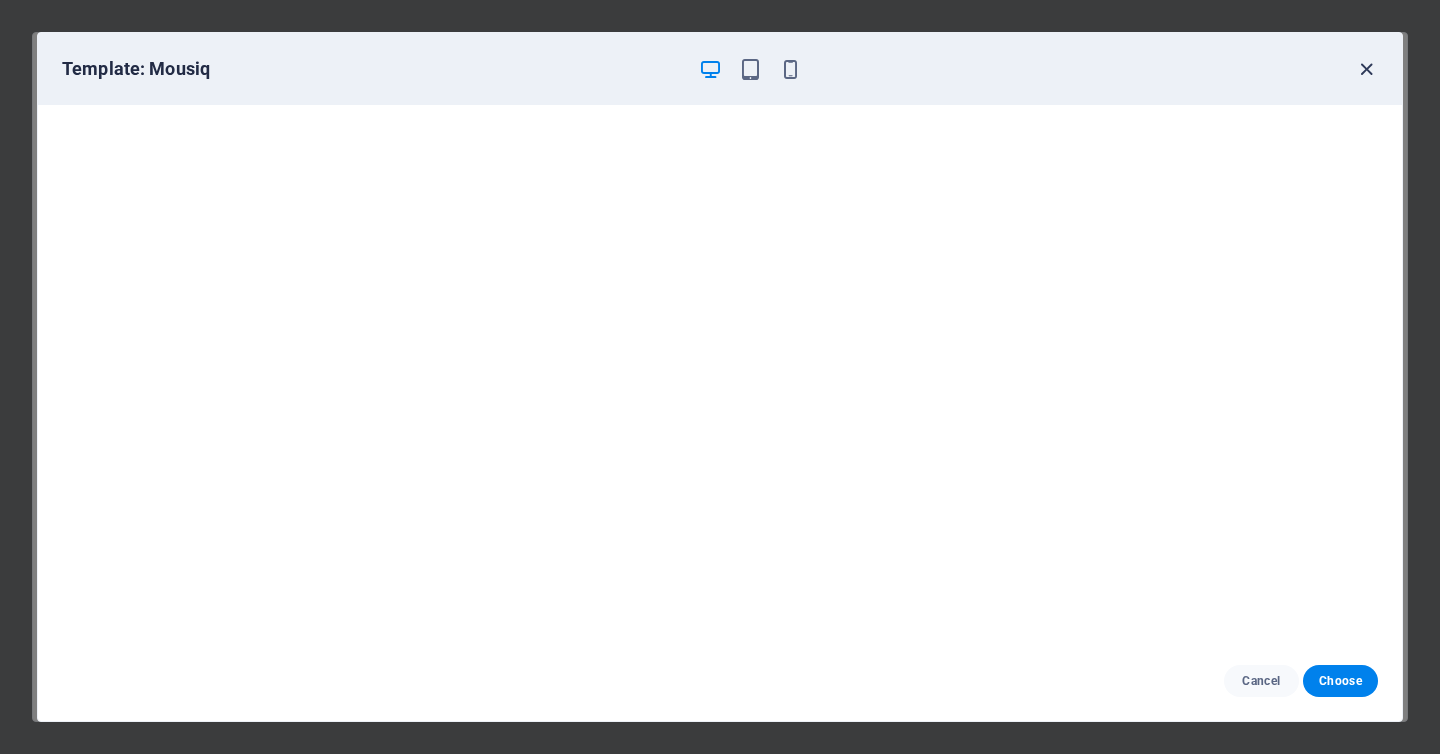 click at bounding box center (1366, 69) 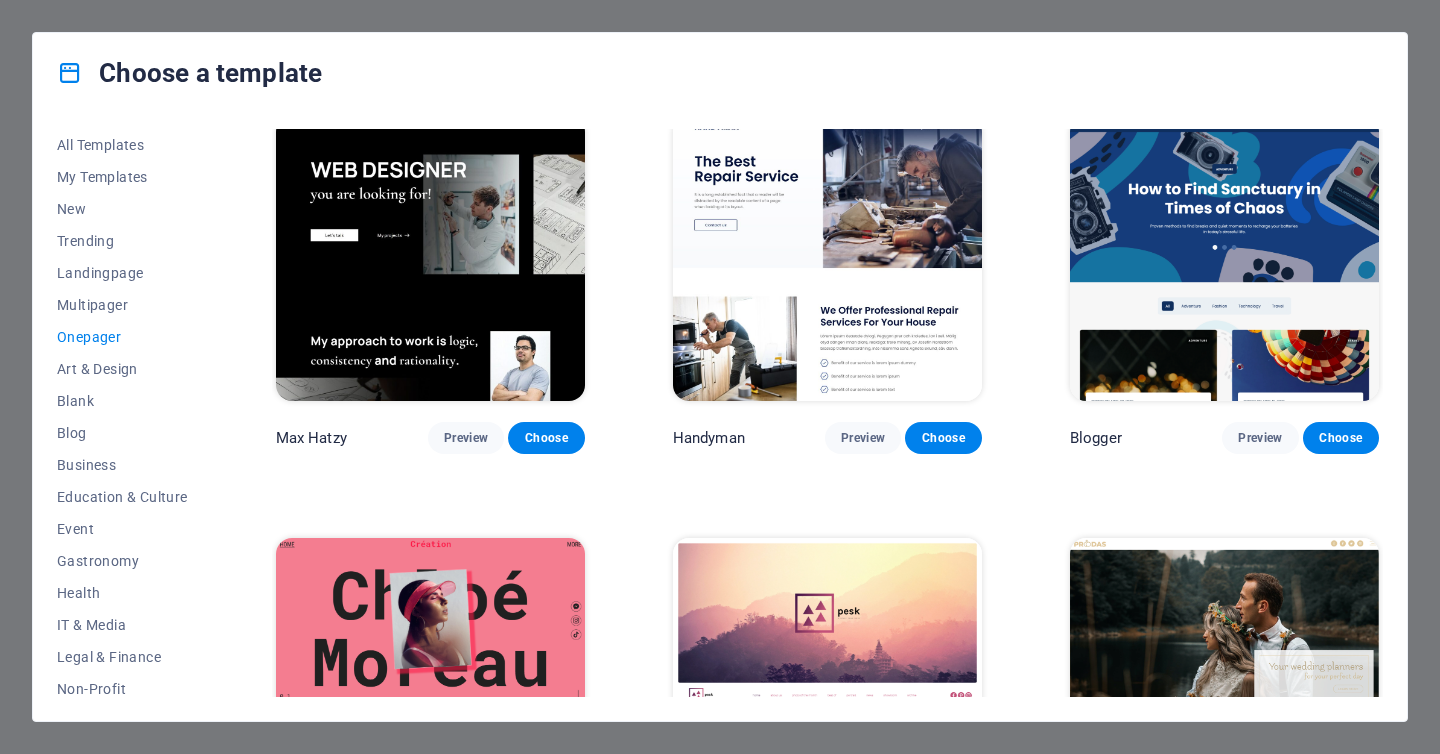 scroll, scrollTop: 2406, scrollLeft: 0, axis: vertical 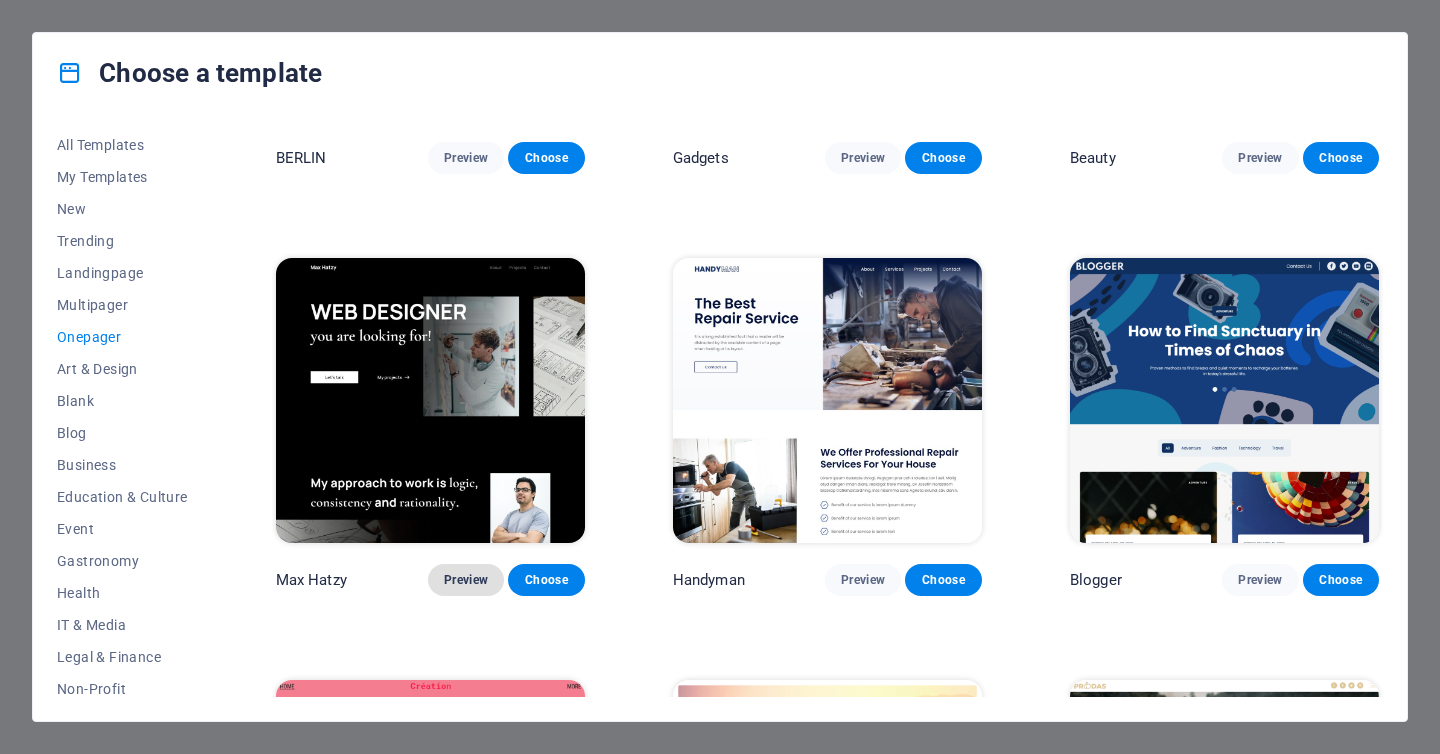 click on "Preview" at bounding box center [466, 580] 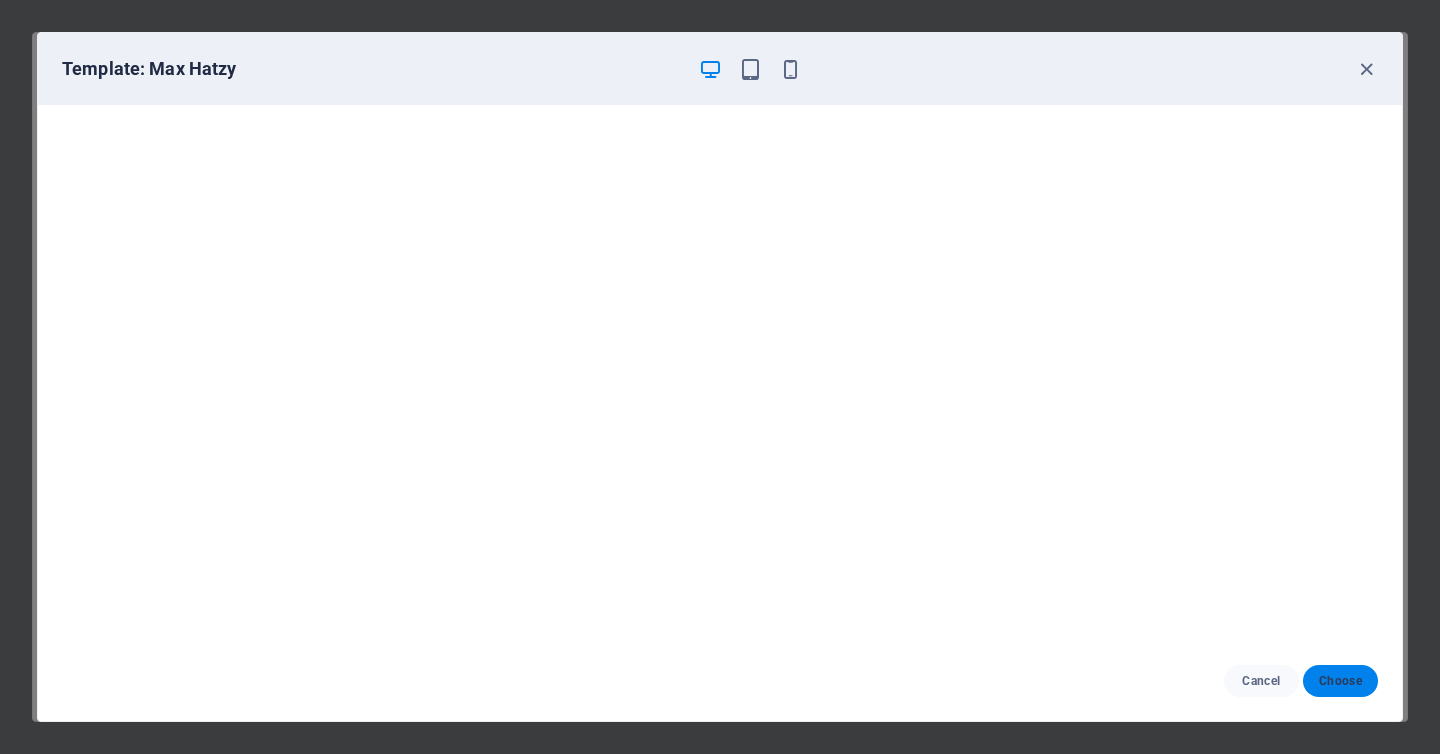 click on "Choose" at bounding box center [1340, 681] 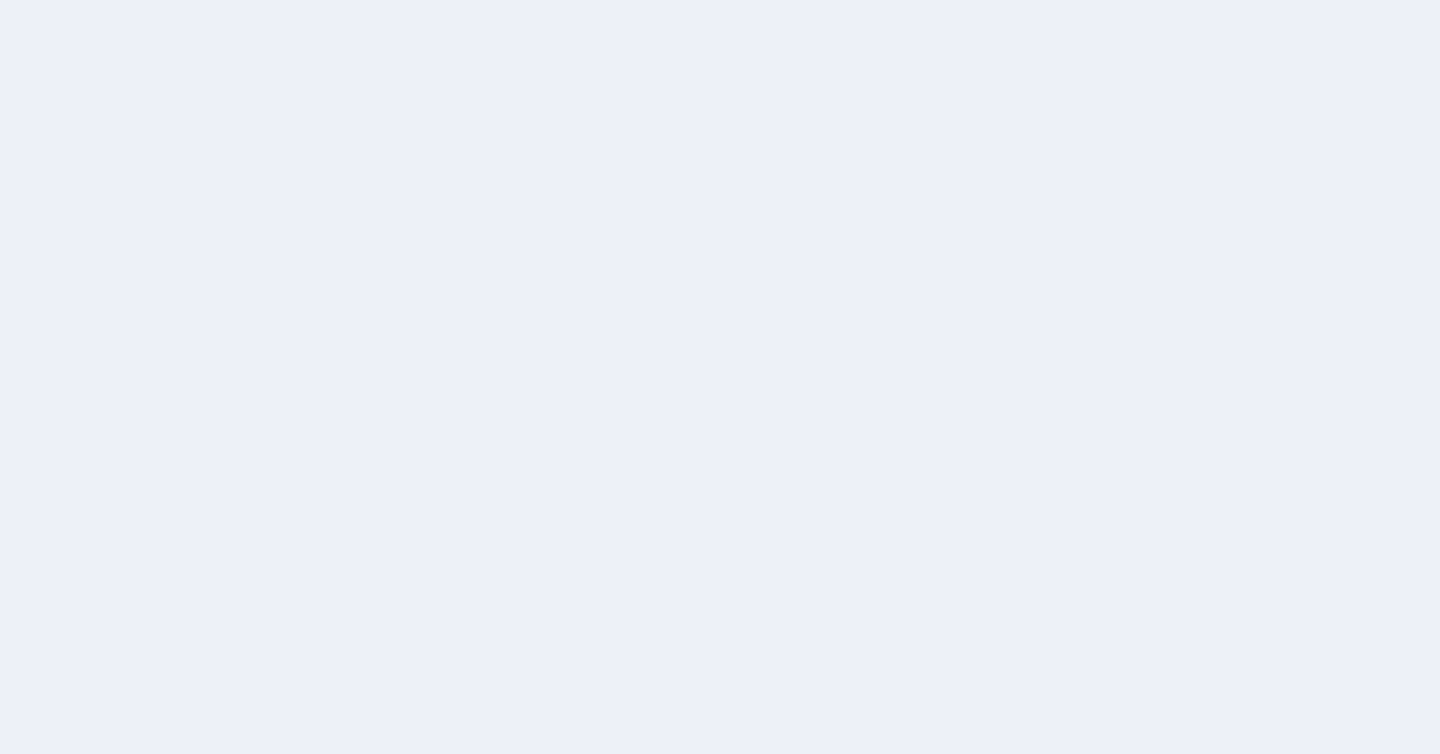 scroll, scrollTop: 0, scrollLeft: 0, axis: both 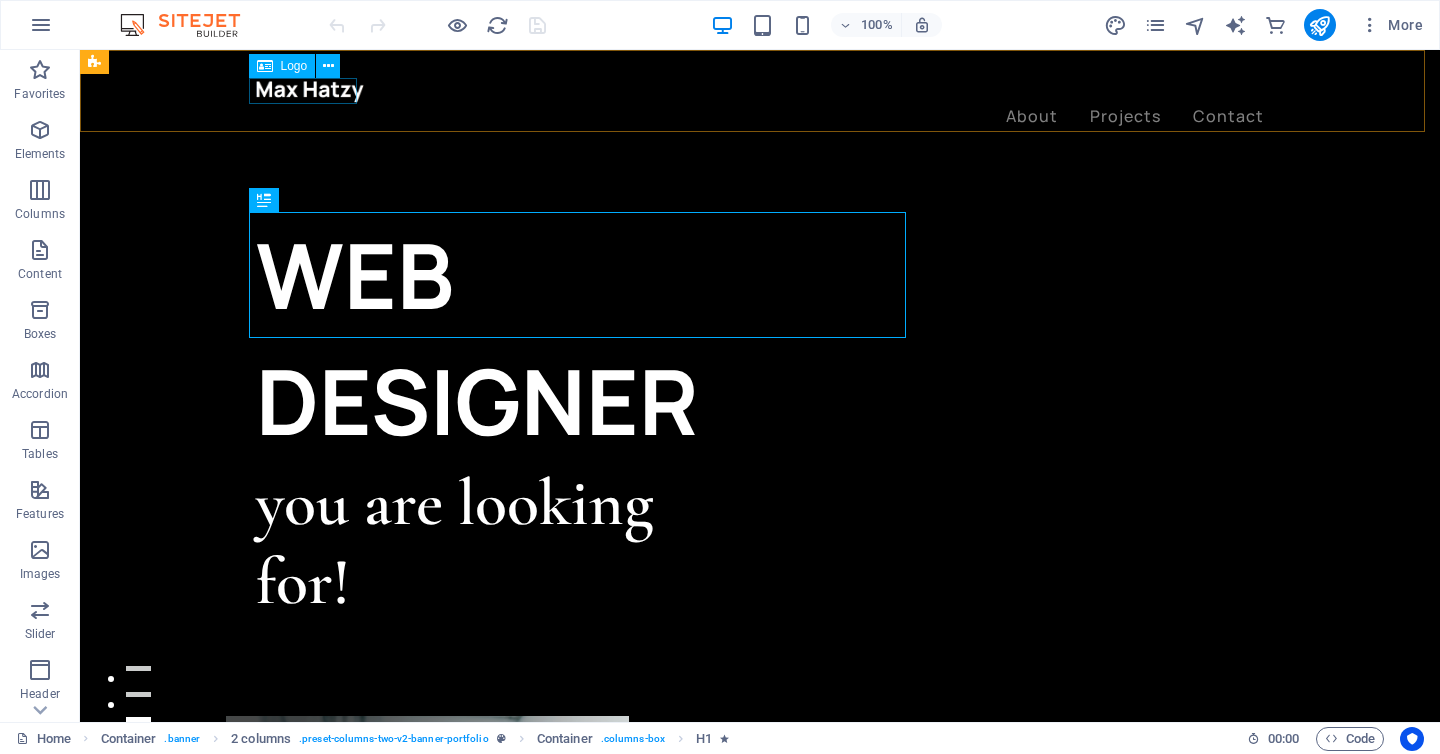 click at bounding box center (760, 91) 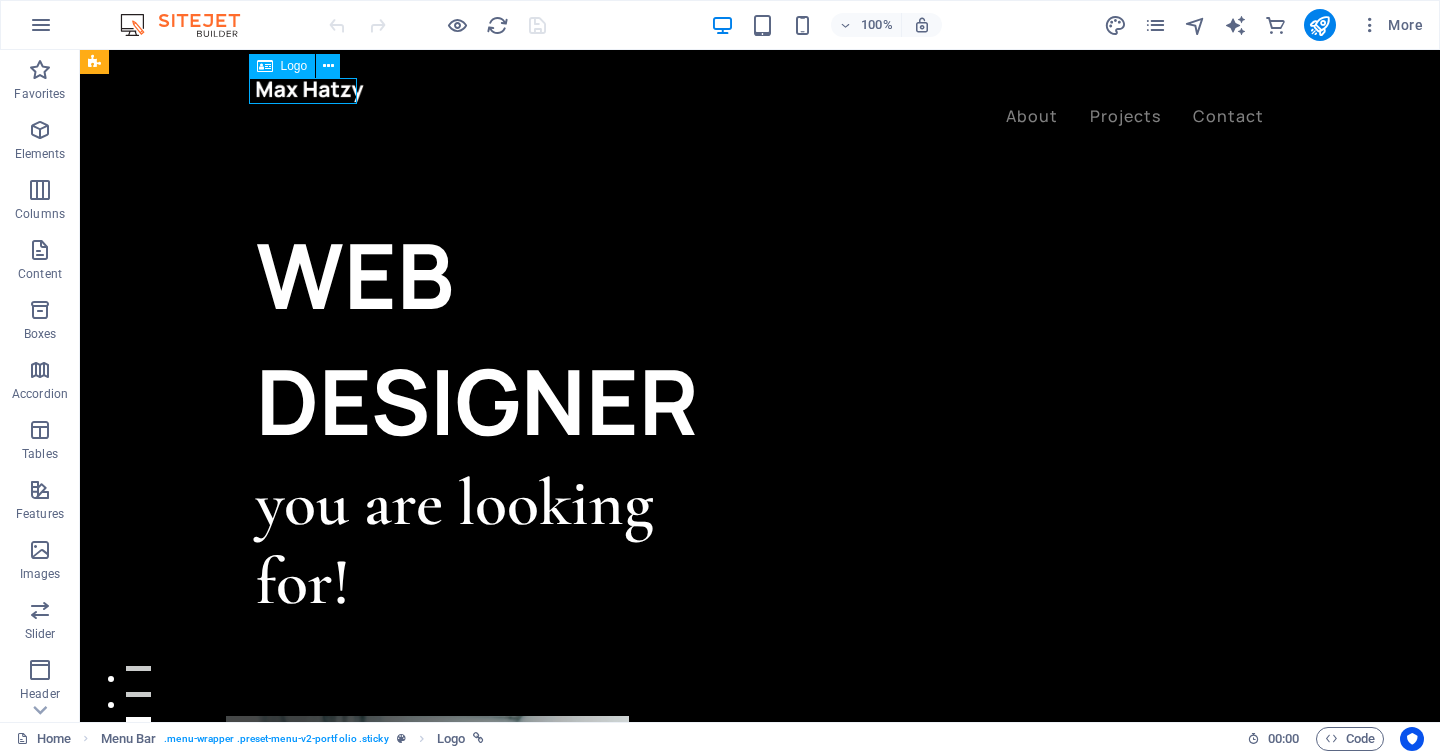 click at bounding box center [760, 91] 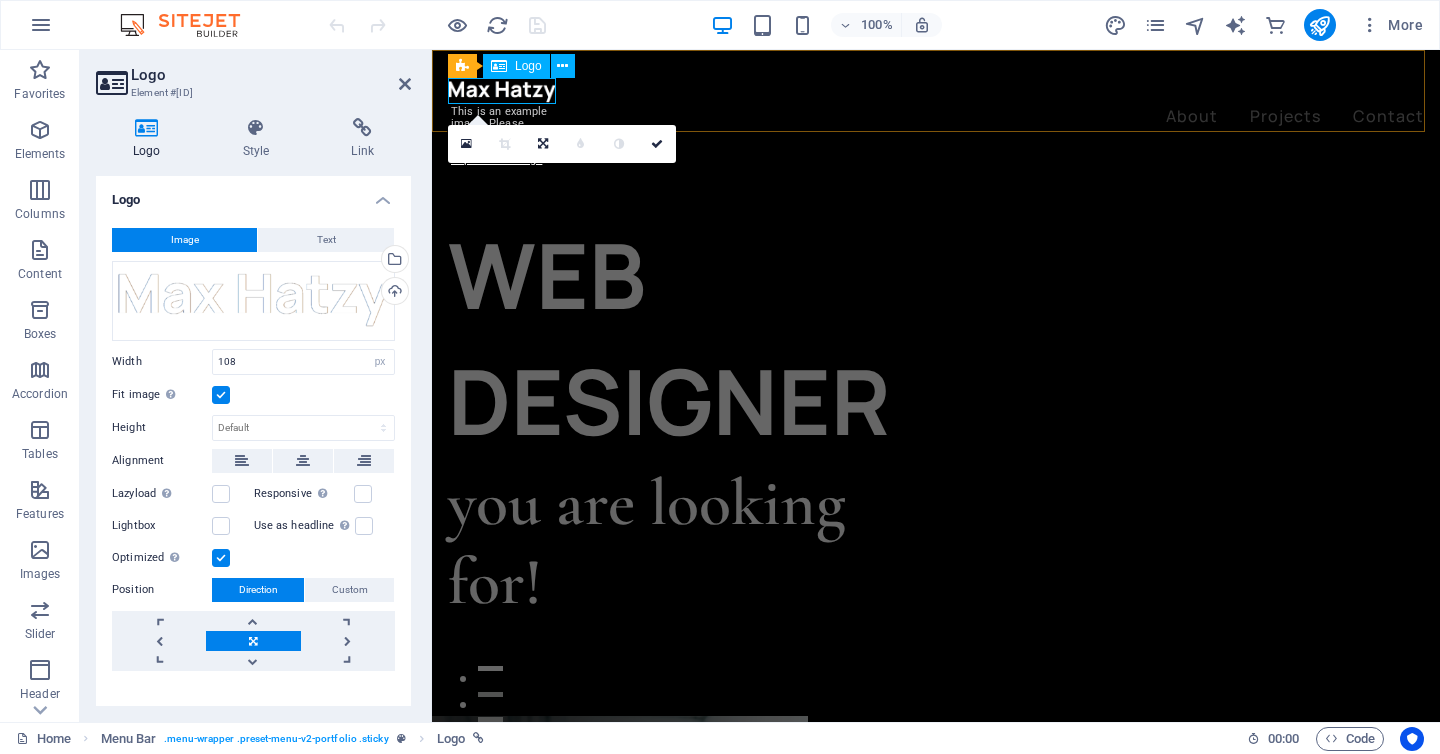 click at bounding box center (936, 91) 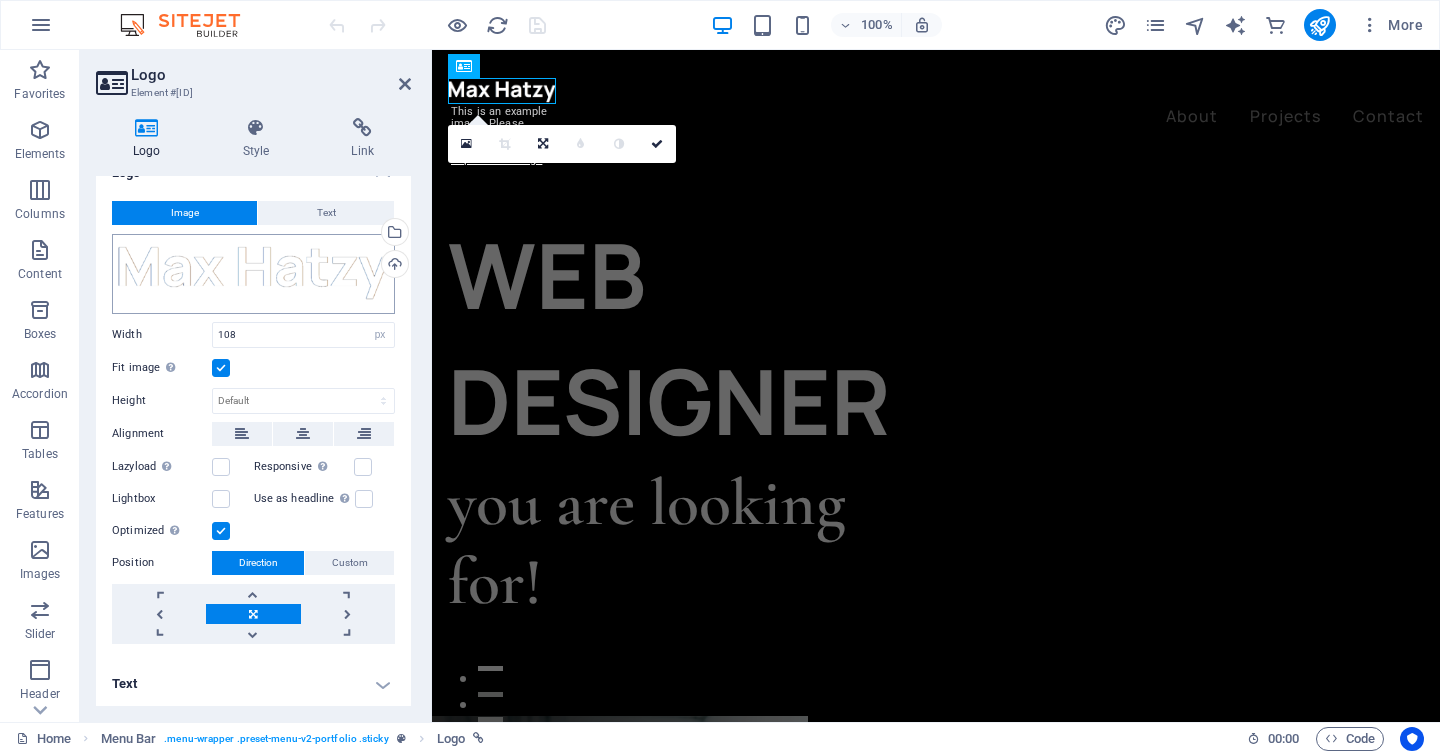 scroll, scrollTop: 28, scrollLeft: 0, axis: vertical 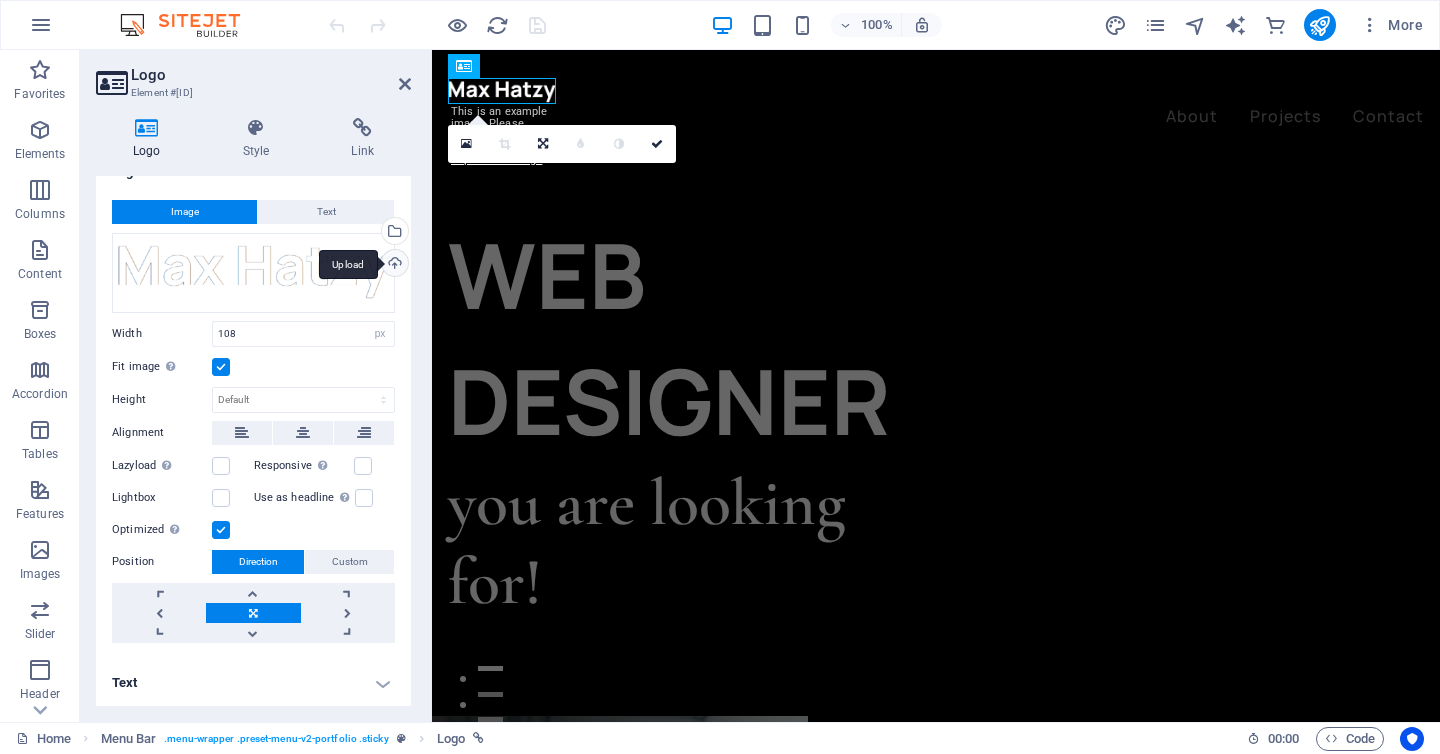 click on "Upload" at bounding box center (393, 265) 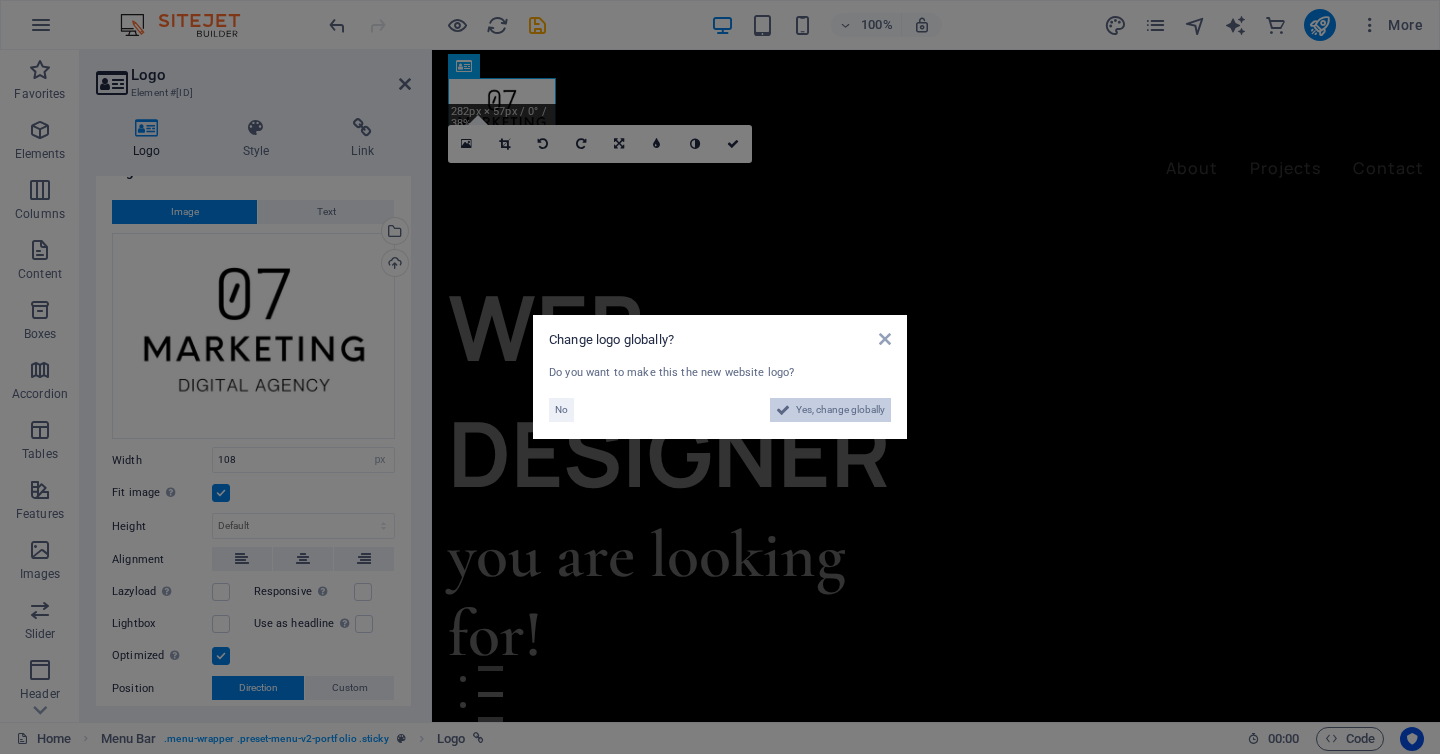 click on "Yes, change globally" at bounding box center (840, 410) 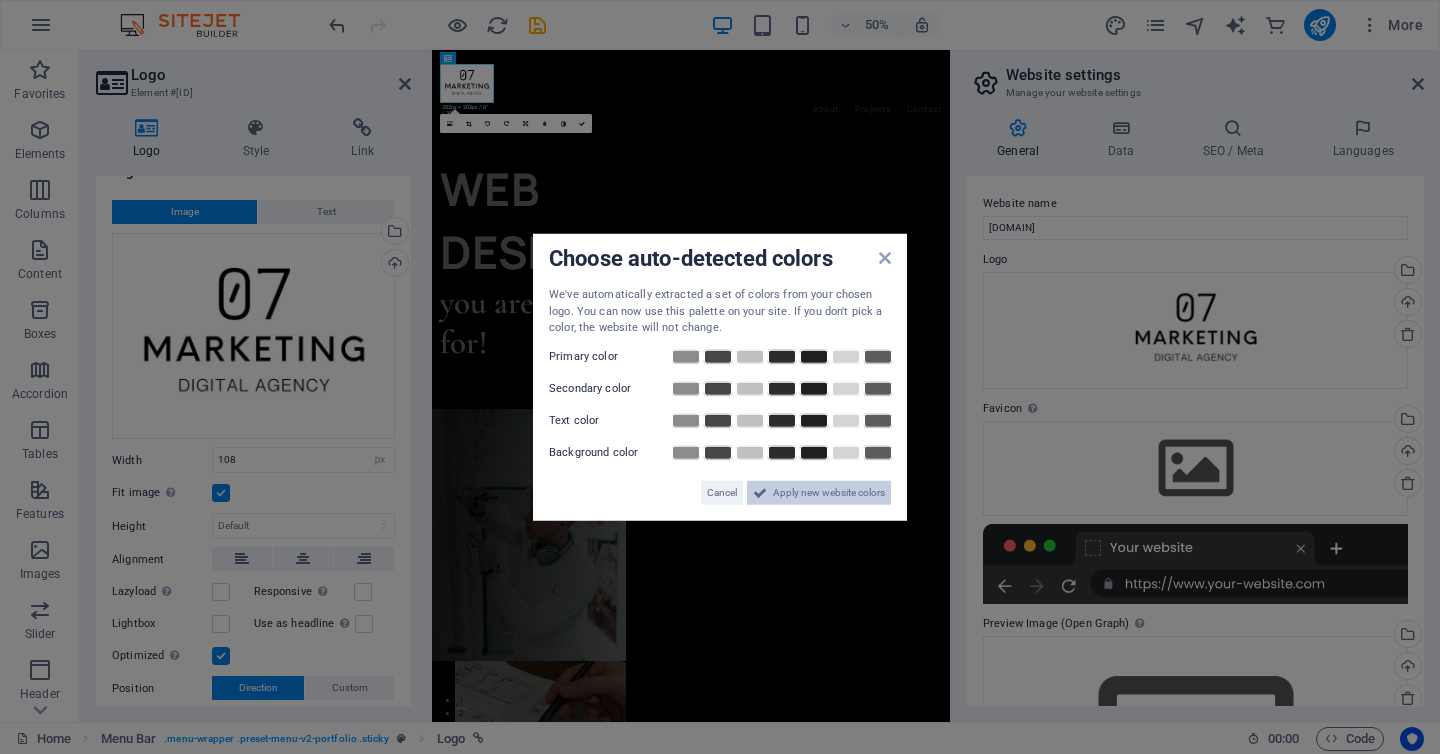 click on "Apply new website colors" at bounding box center [829, 492] 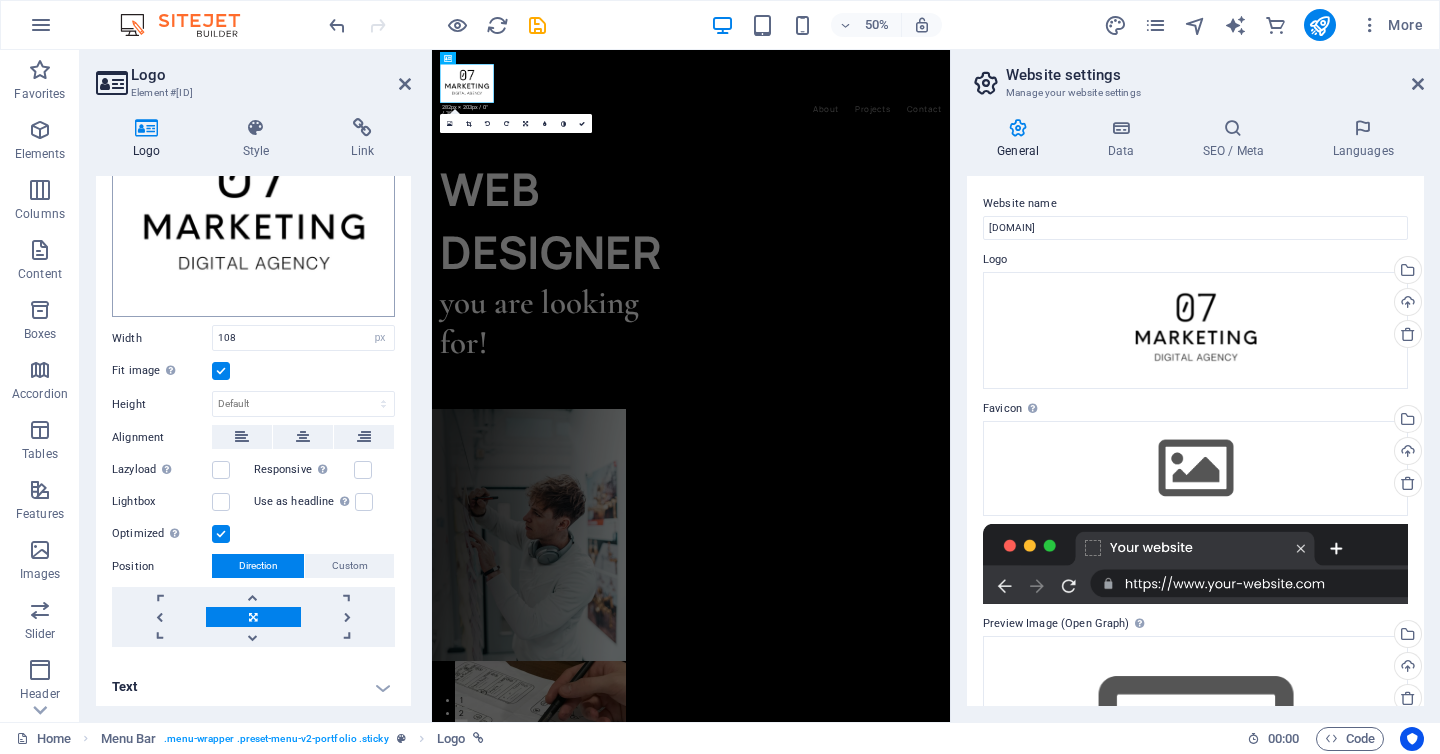 scroll, scrollTop: 152, scrollLeft: 0, axis: vertical 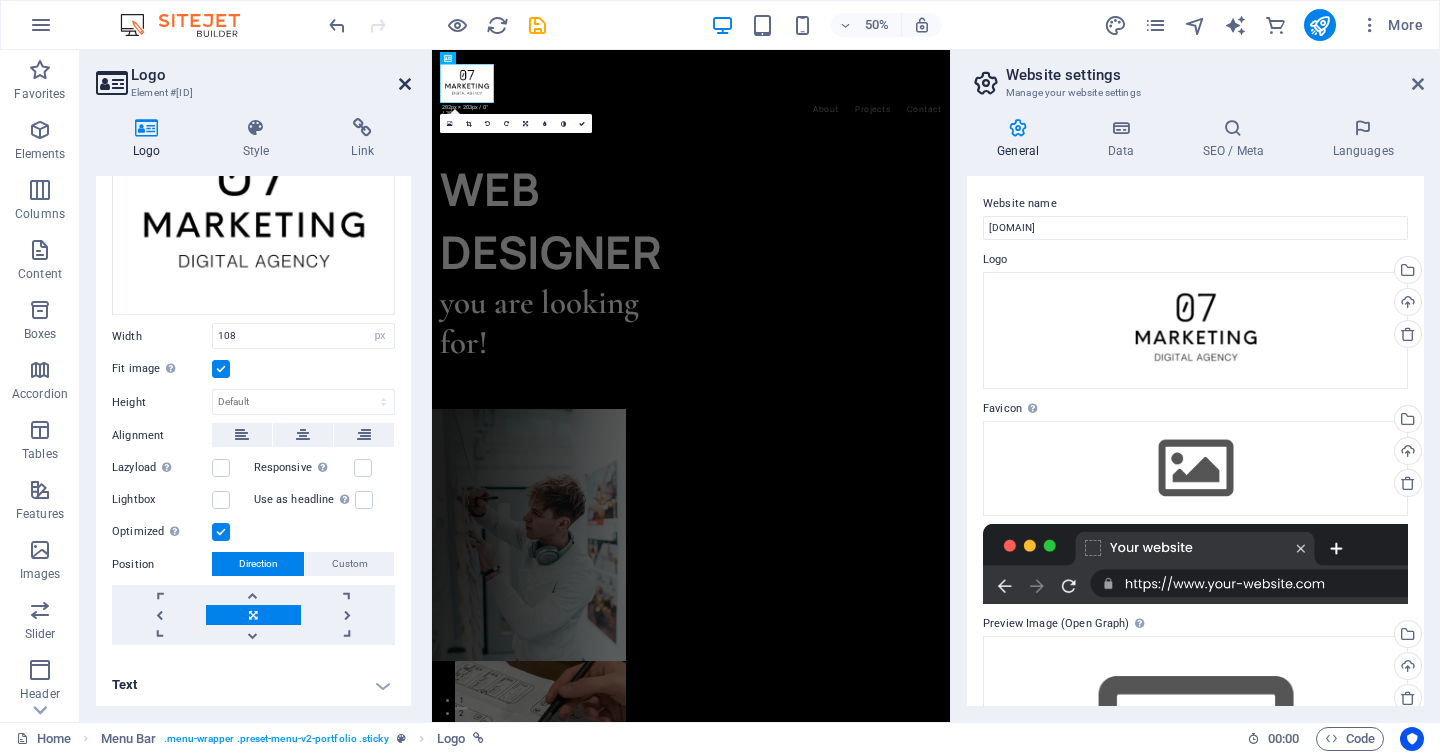 click at bounding box center (405, 84) 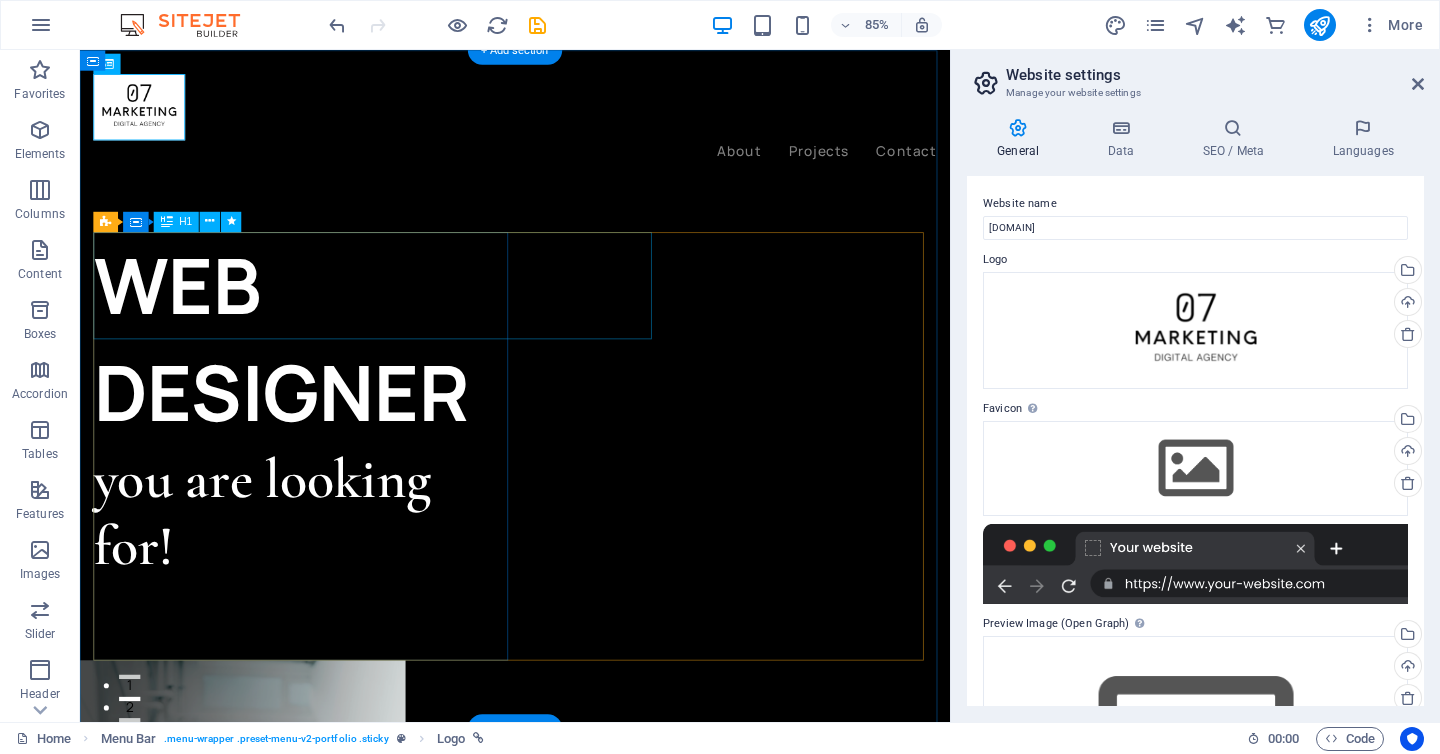 click on "WEB DESIGNER" at bounding box center (344, 390) 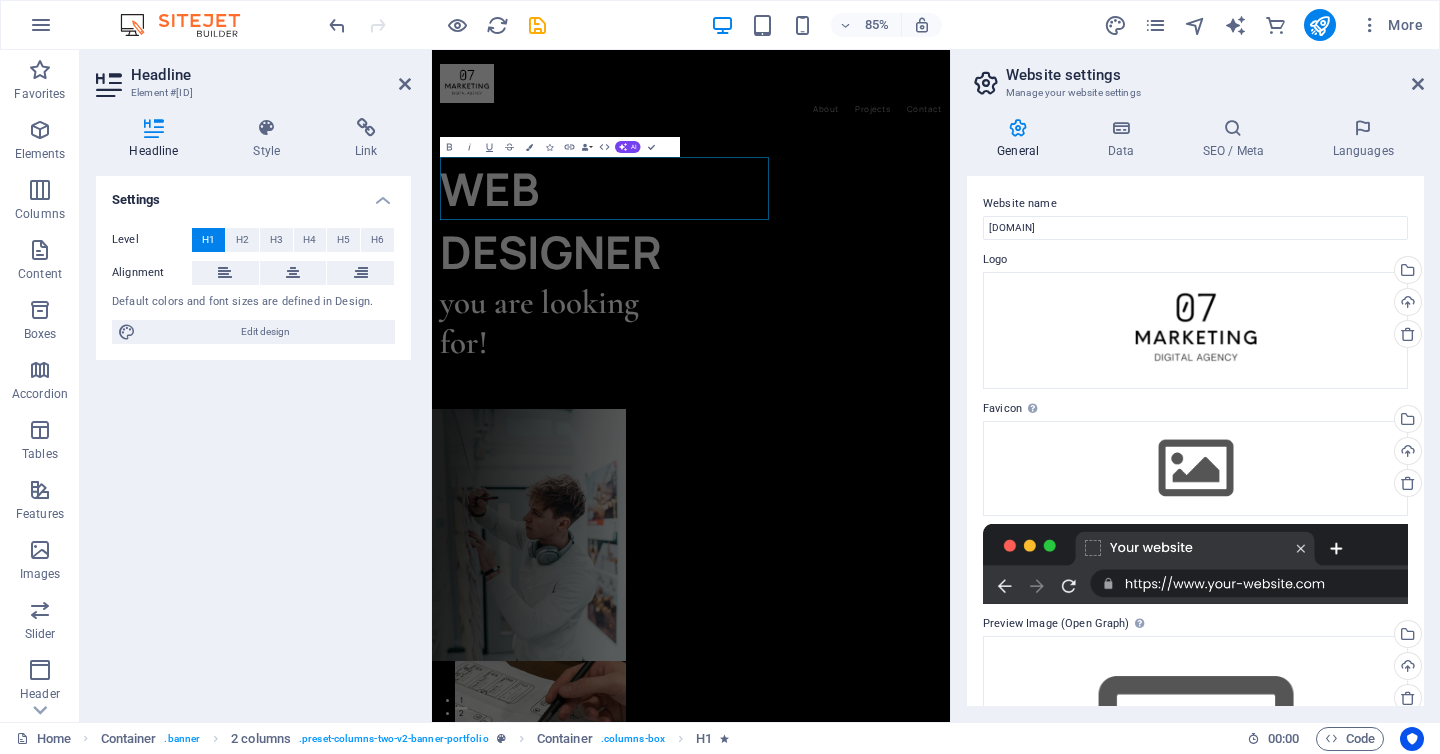 click on "Default colors and font sizes are defined in Design." at bounding box center [253, 302] 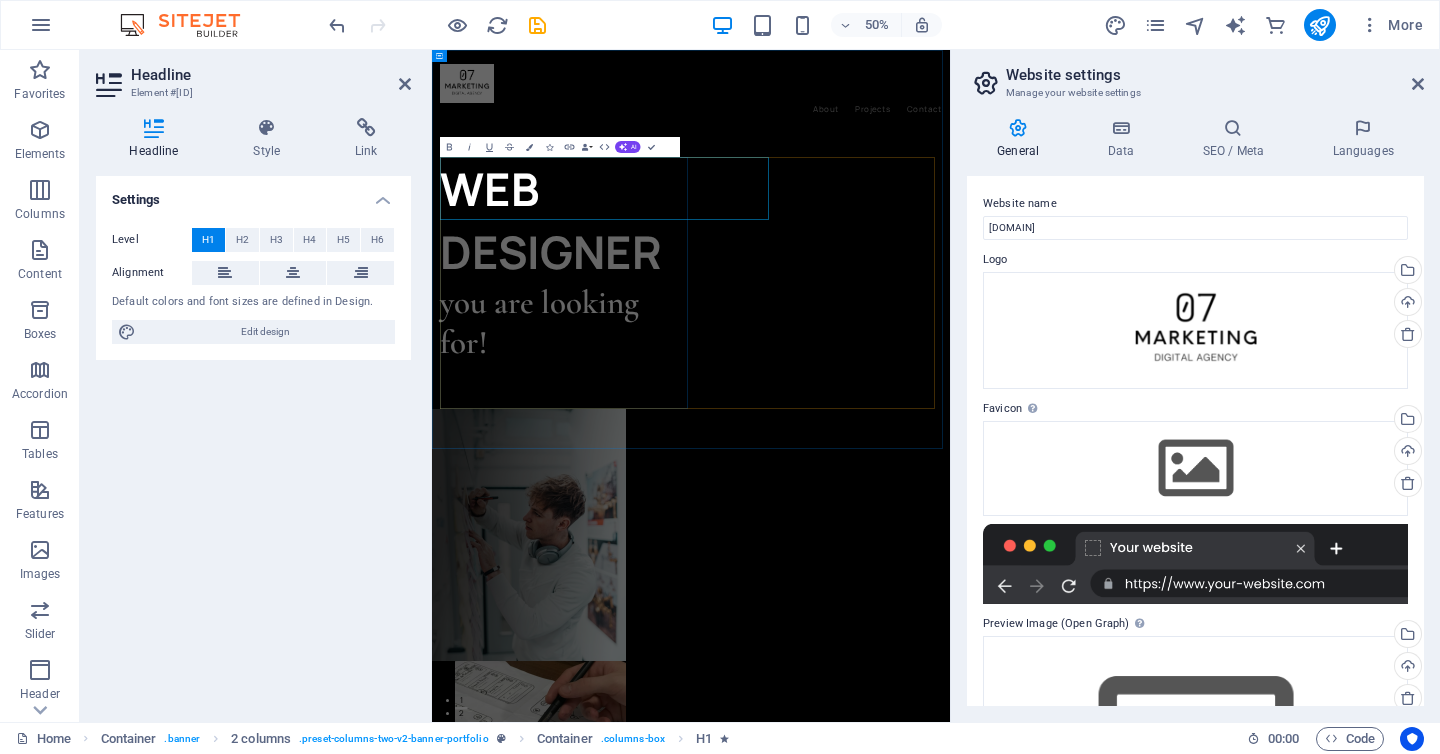 click on "WEB DESIGNER" at bounding box center (699, 390) 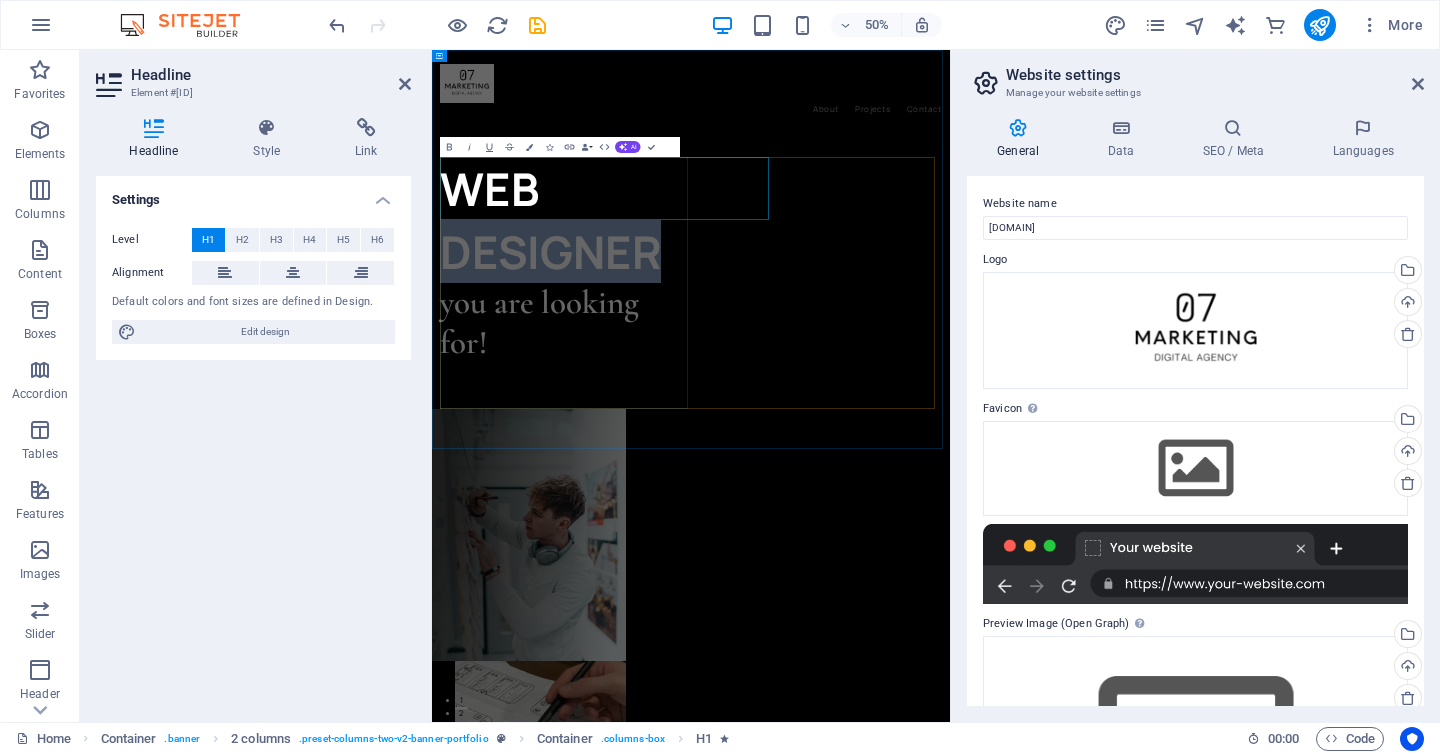click on "WEB DESIGNER" at bounding box center [699, 390] 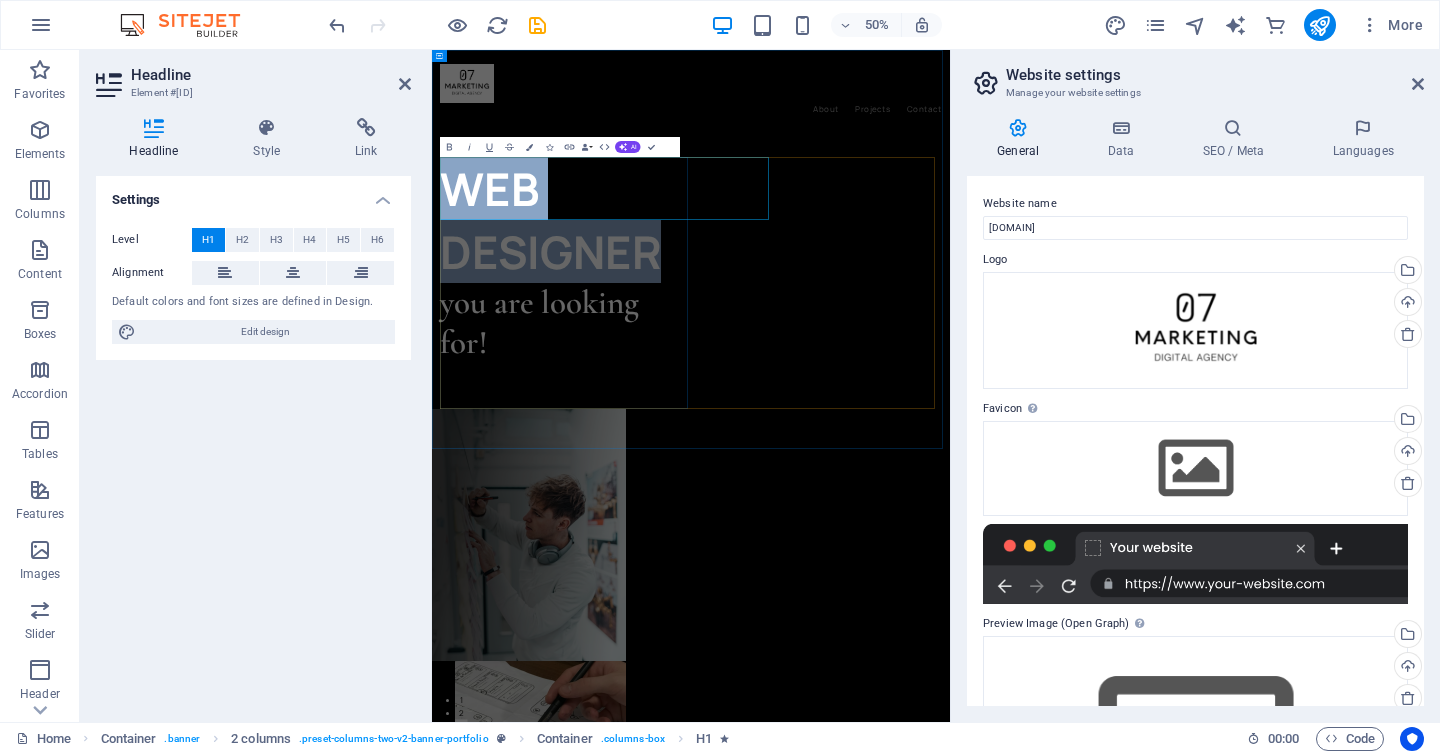 click on "WEB DESIGNER" at bounding box center [699, 390] 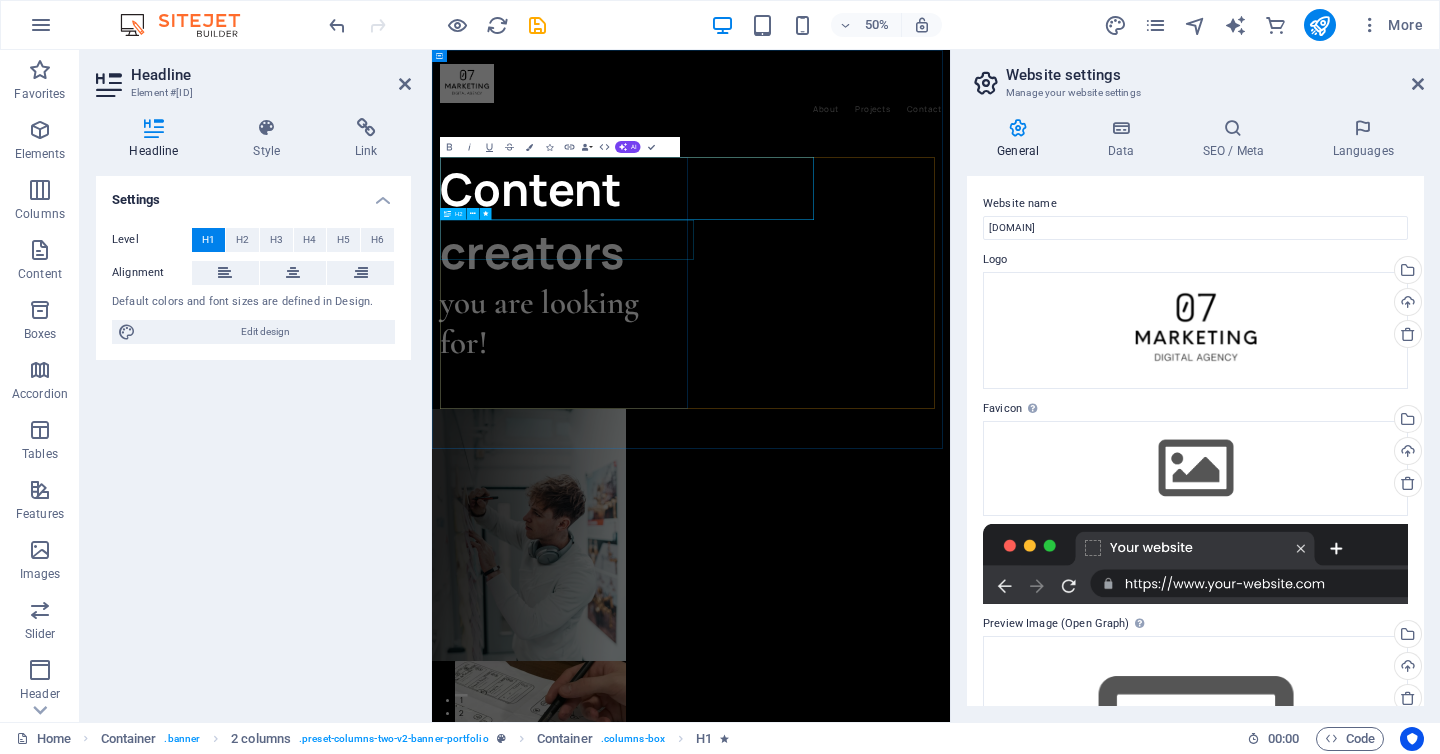 click on "you are looking for!" at bounding box center (699, 595) 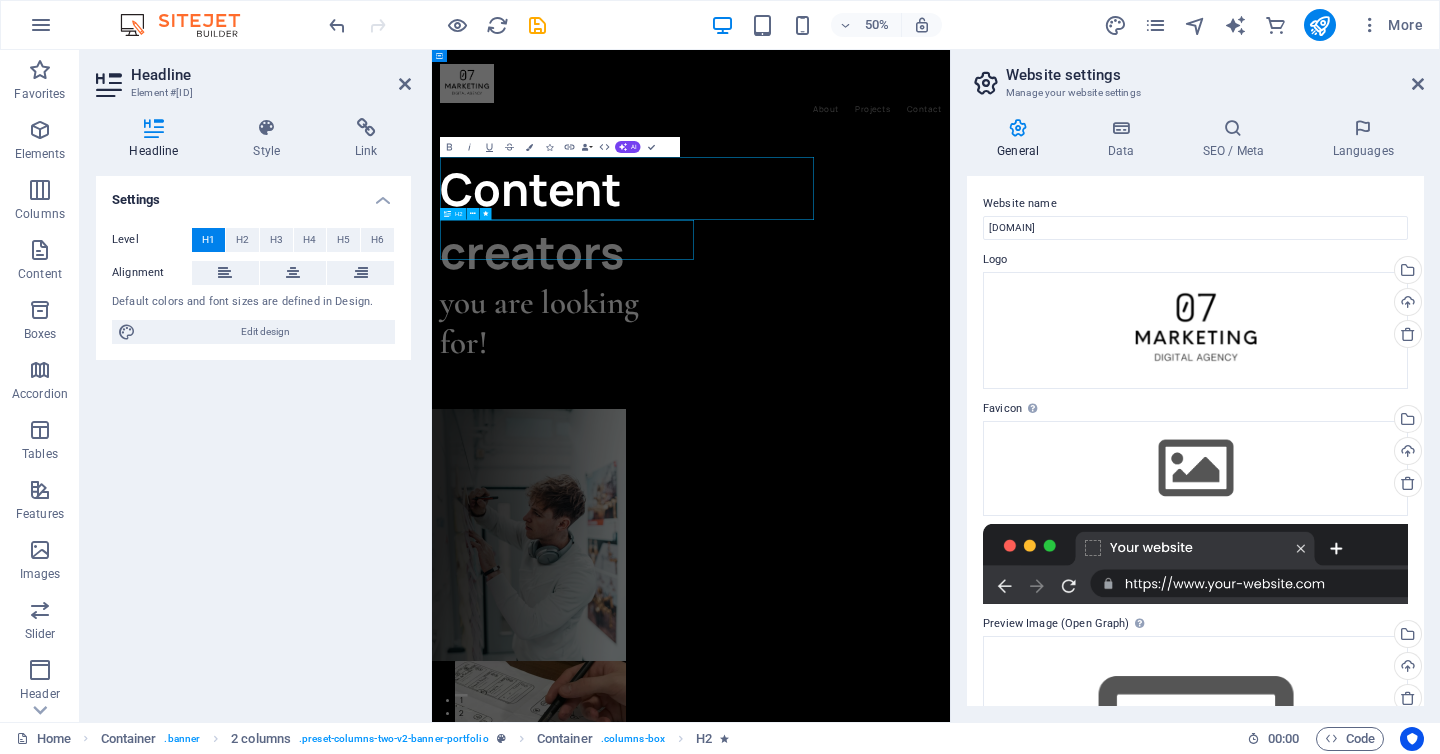 click on "you are looking for!" at bounding box center [699, 595] 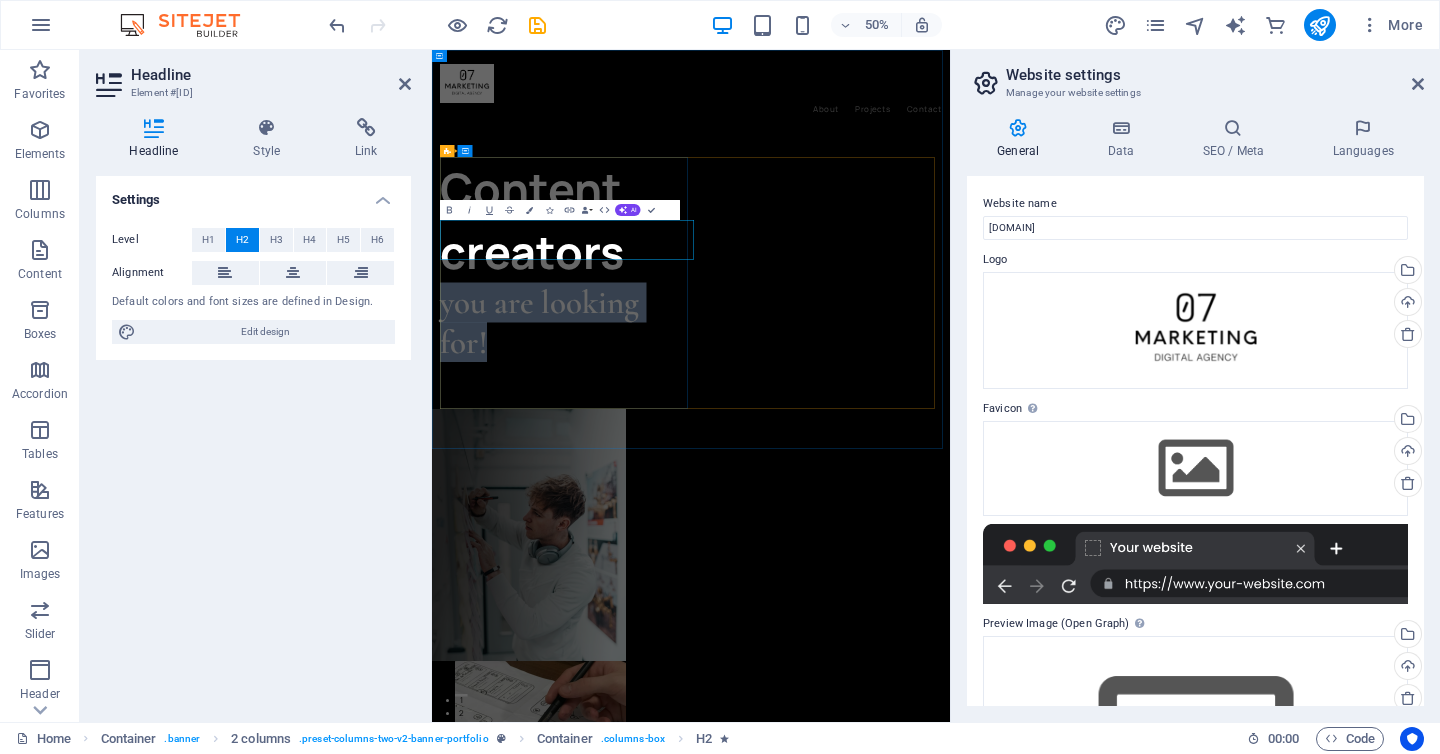 click on "you are looking for!" at bounding box center (699, 595) 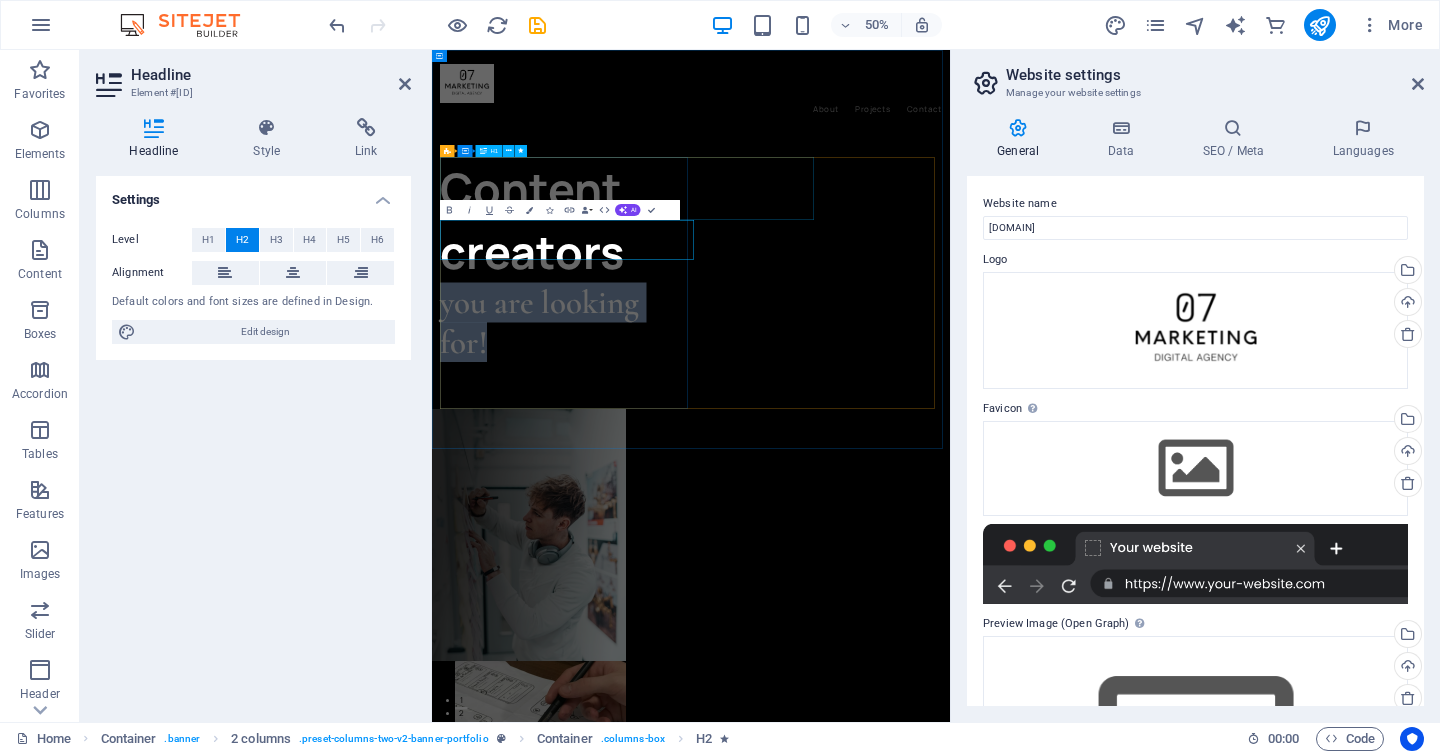 click on "Content creators" at bounding box center (699, 390) 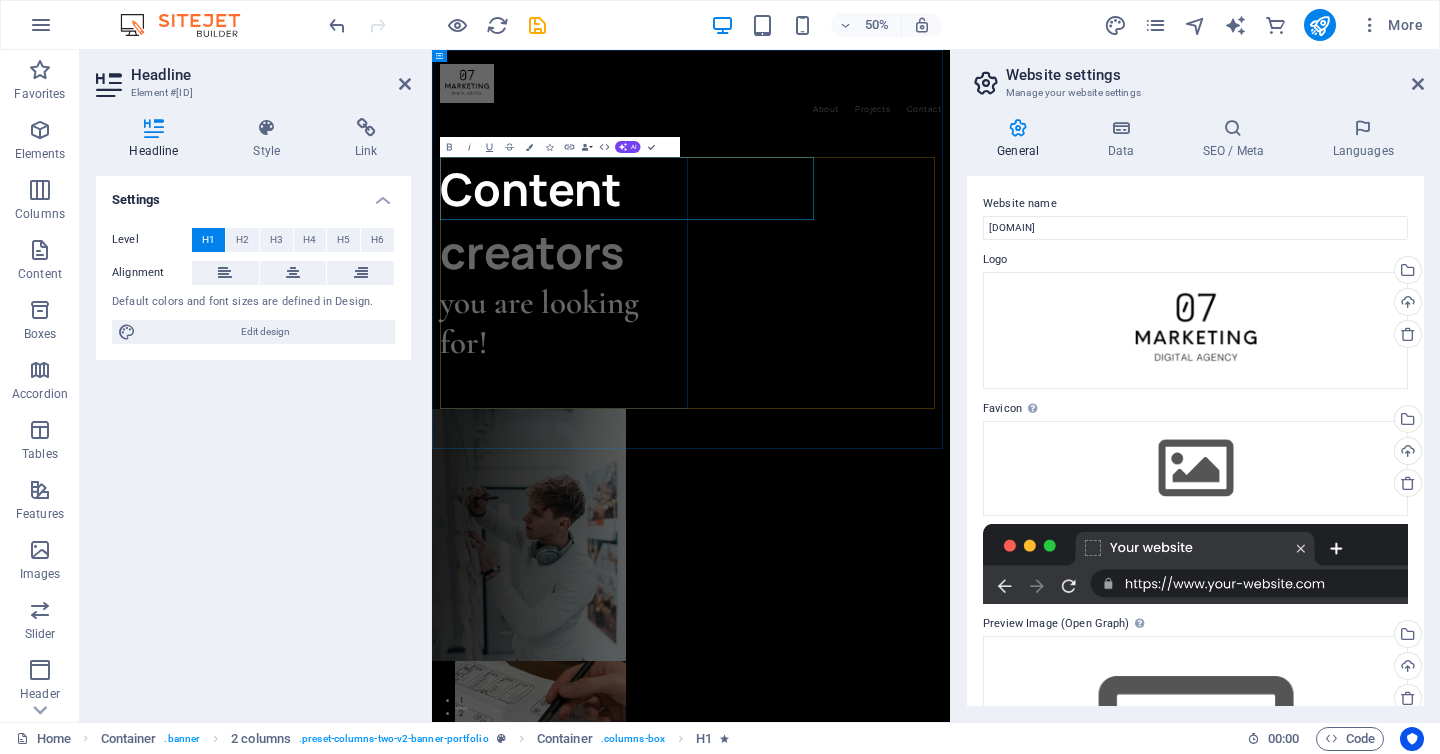 type 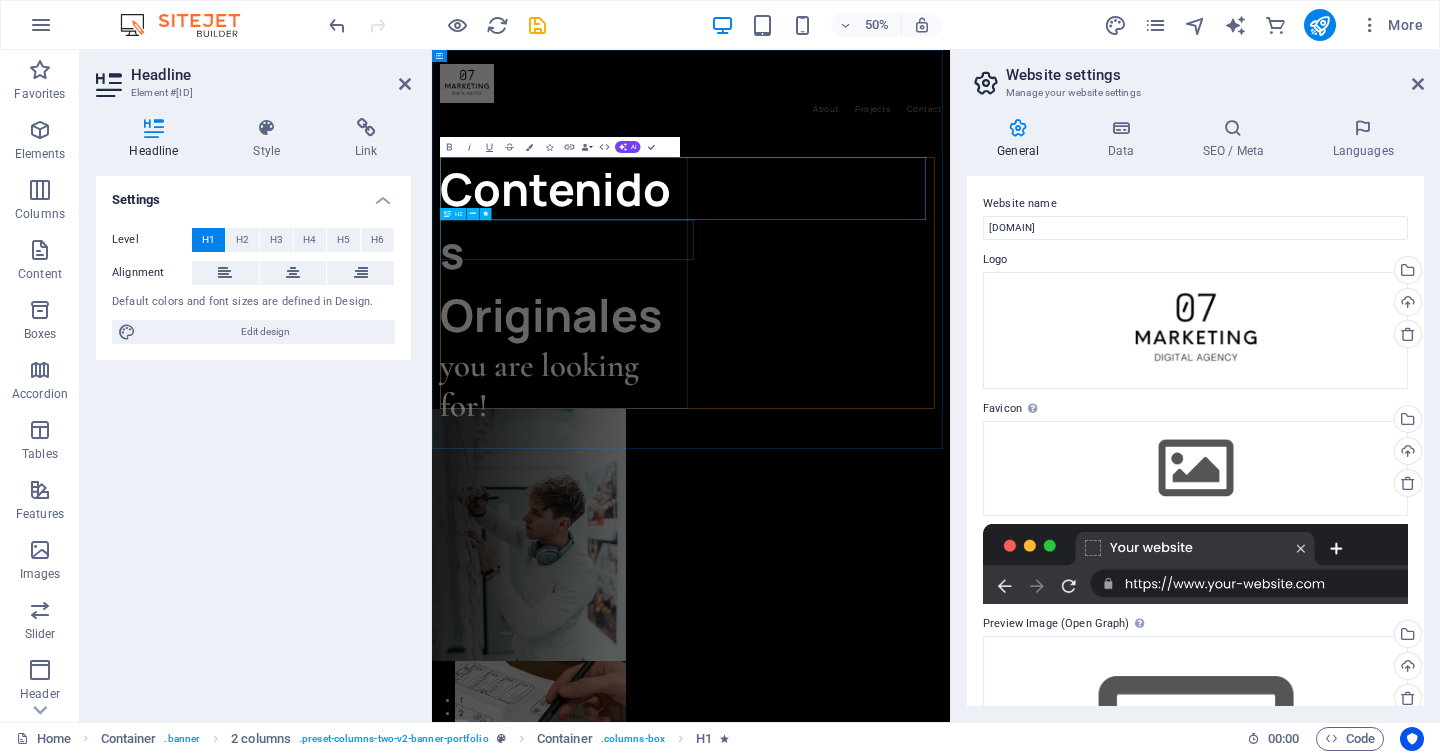 click on "you are looking for!" at bounding box center (699, 721) 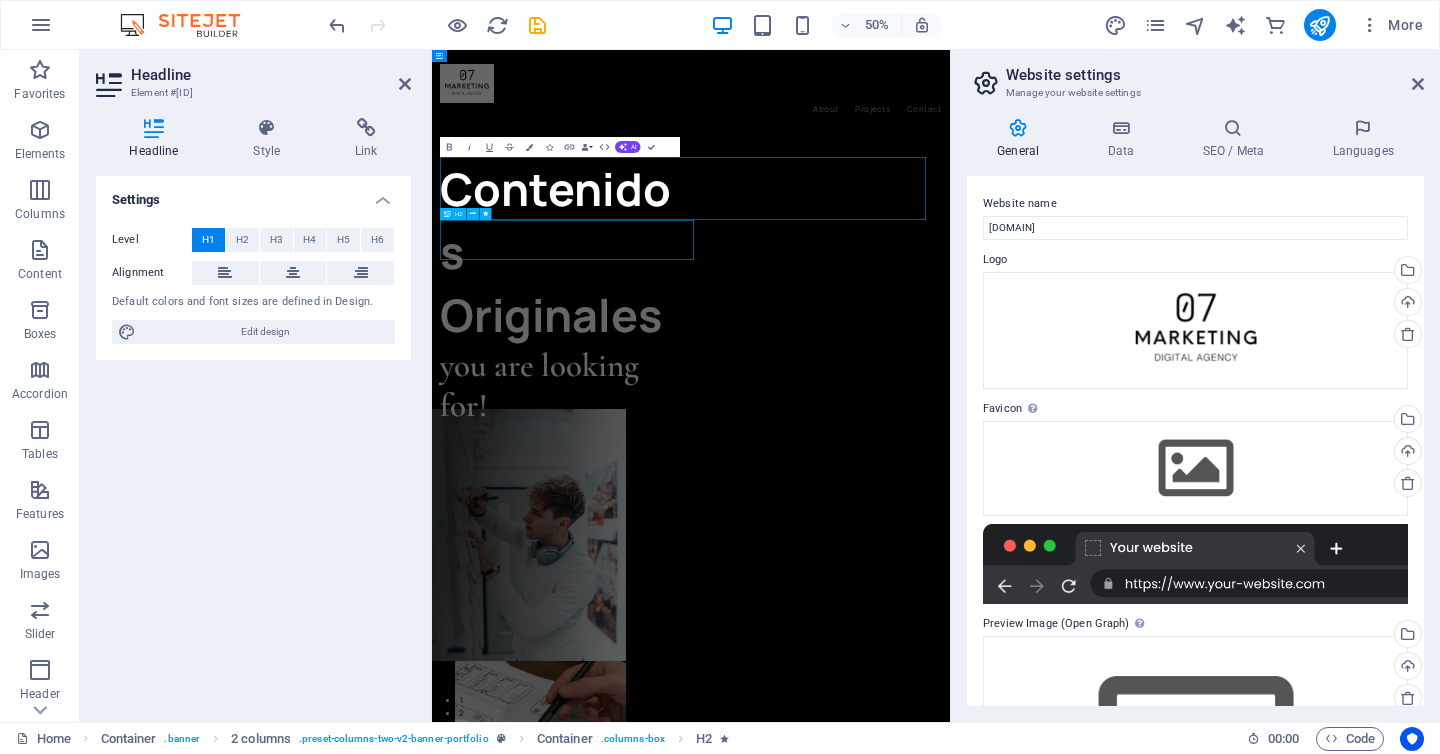 click on "you are looking for!" at bounding box center (699, 721) 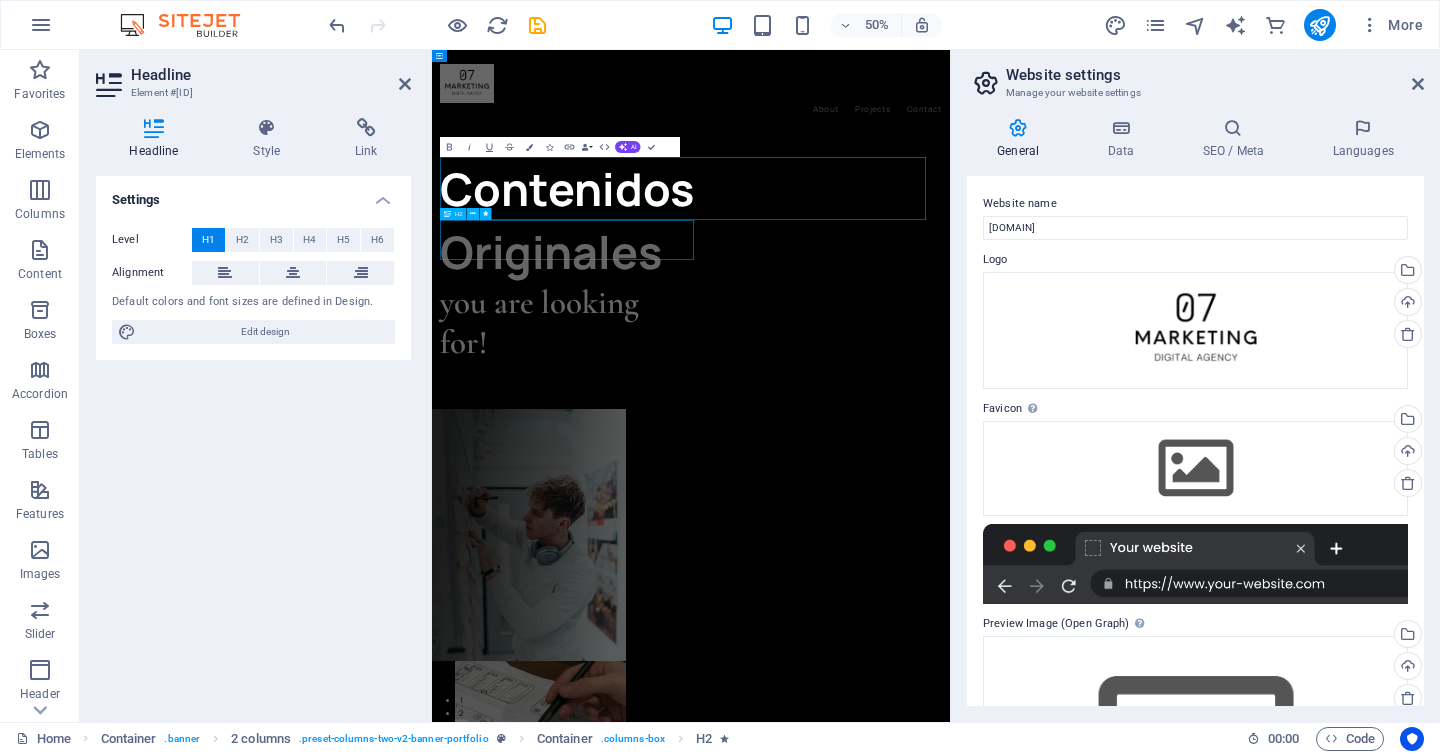 click on "you are looking for!" at bounding box center [699, 595] 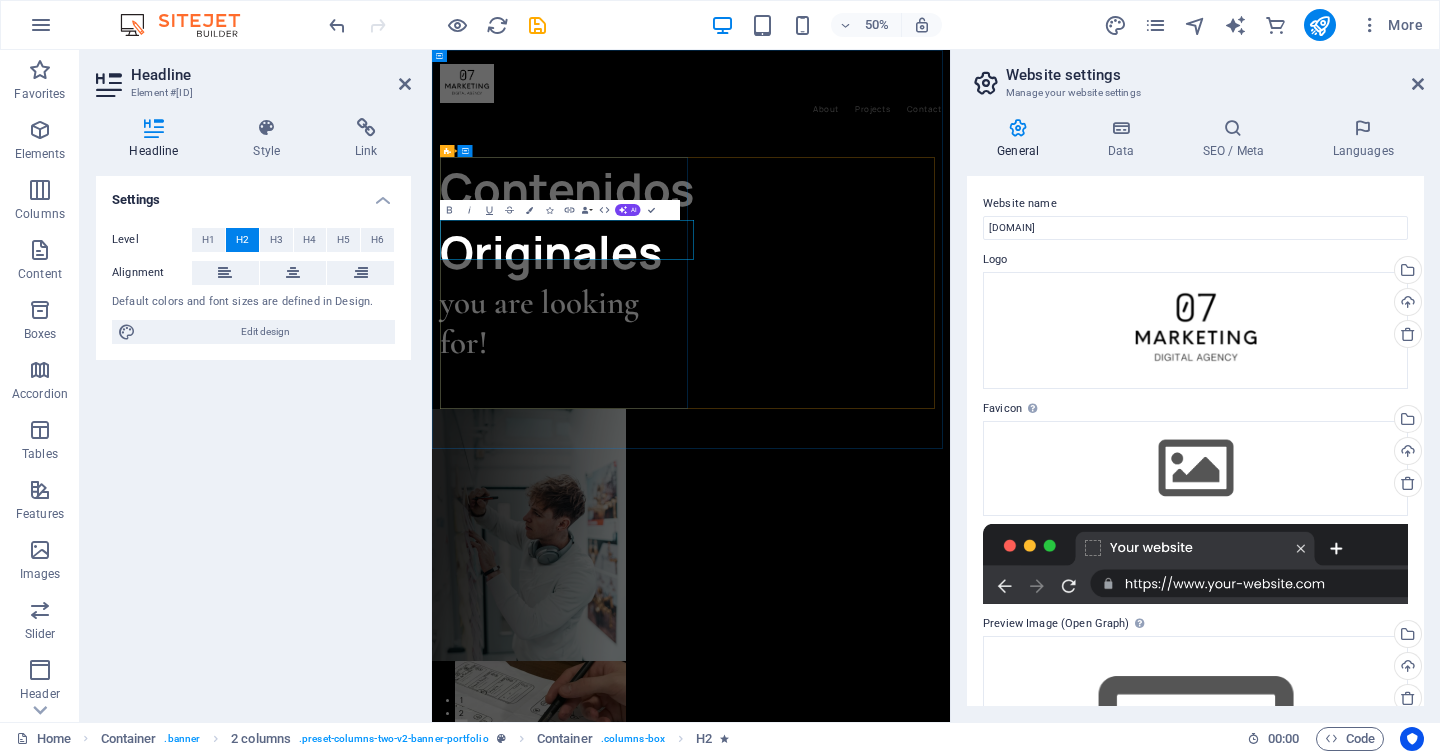 type 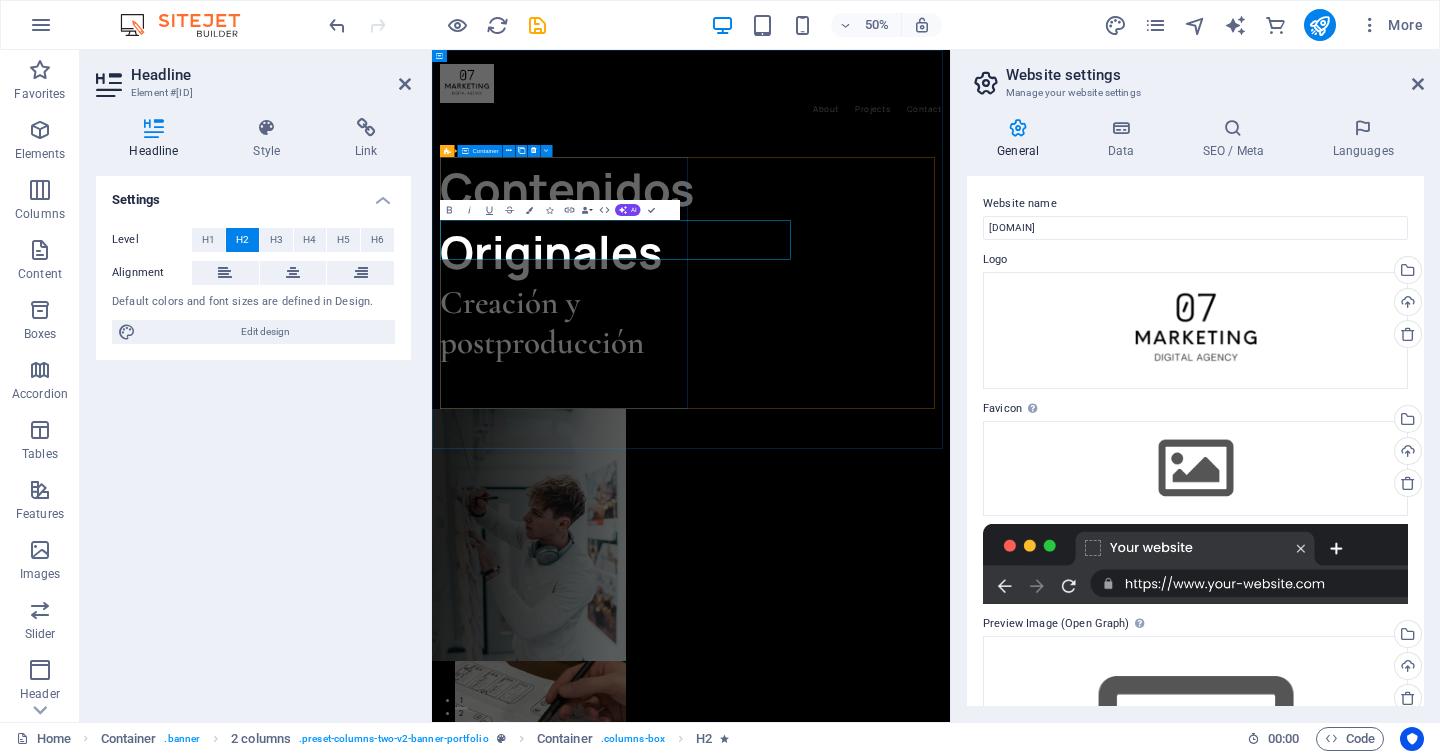 click on "Contenidos Originales ​Creación y postproducción Let’s talk My projects" at bounding box center [699, 516] 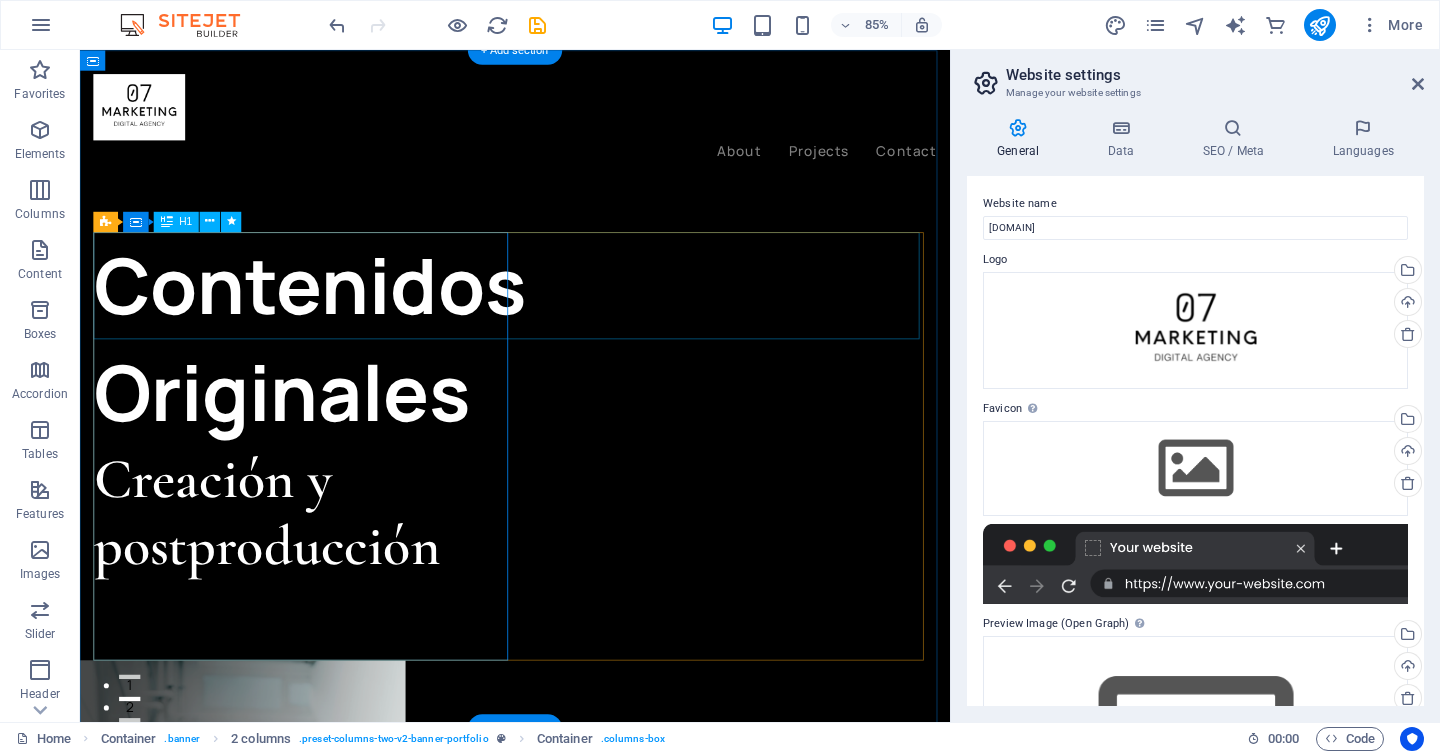 click on "Contenidos Originales" at bounding box center [344, 390] 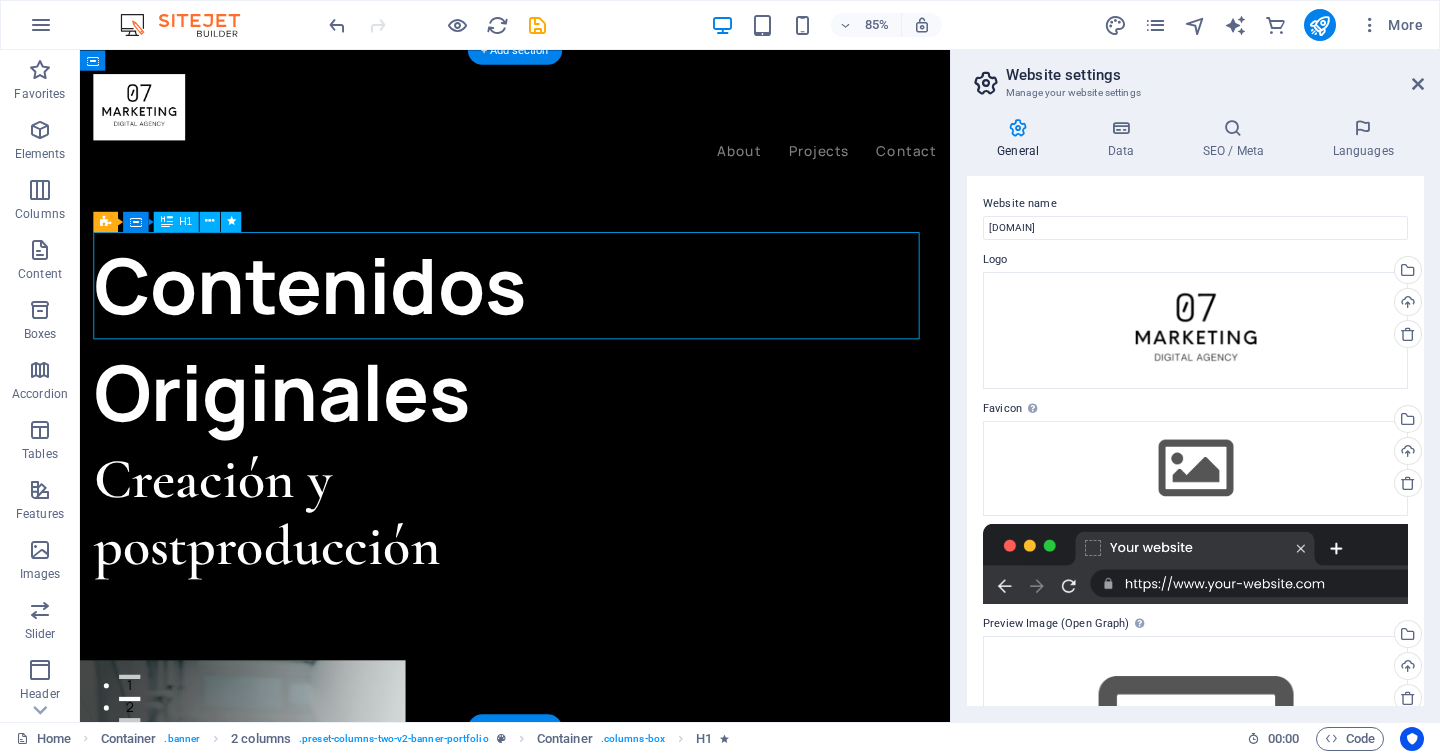 click on "Contenidos Originales" at bounding box center [344, 390] 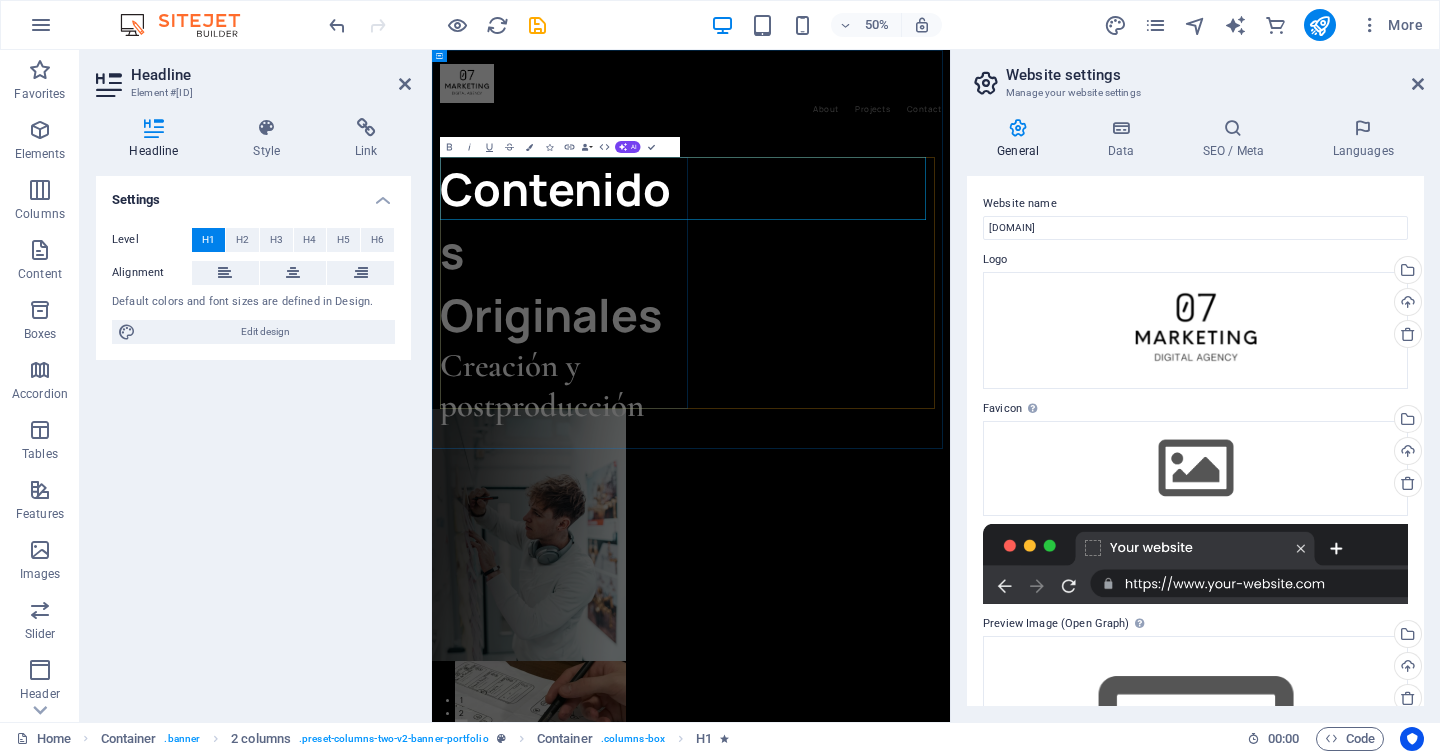 click on "Contenidos Originales" at bounding box center [699, 453] 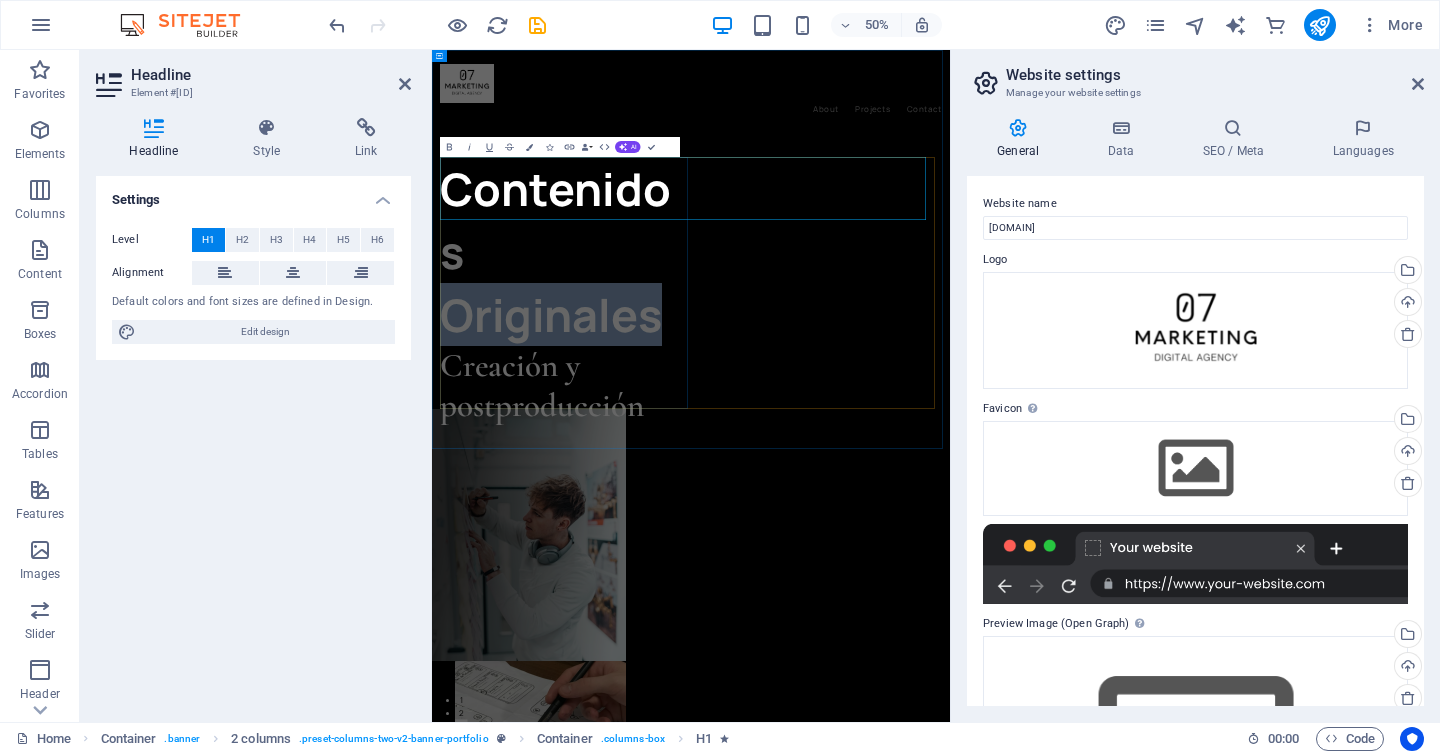 drag, startPoint x: 968, startPoint y: 313, endPoint x: 1366, endPoint y: 301, distance: 398.18088 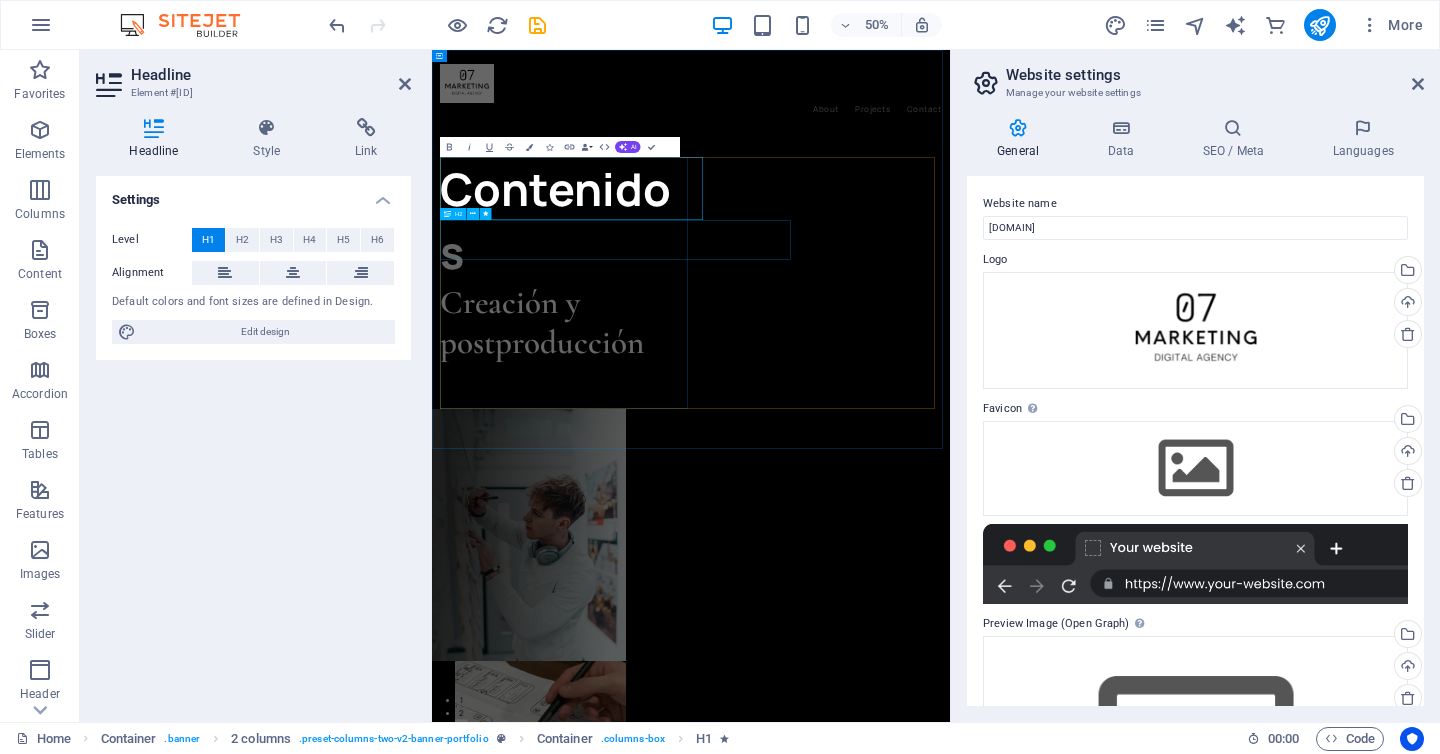 click on "Creación y postproducción" at bounding box center [699, 595] 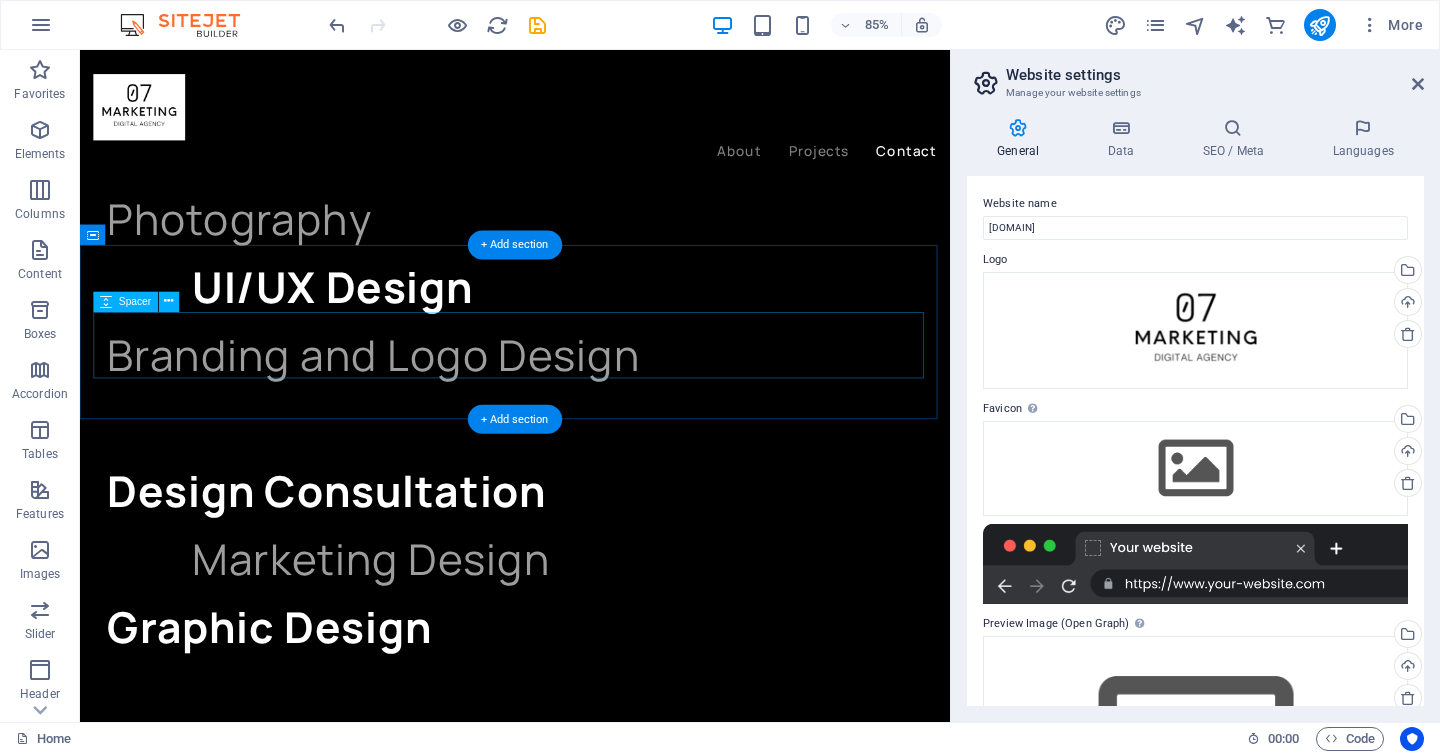 scroll, scrollTop: 5012, scrollLeft: 0, axis: vertical 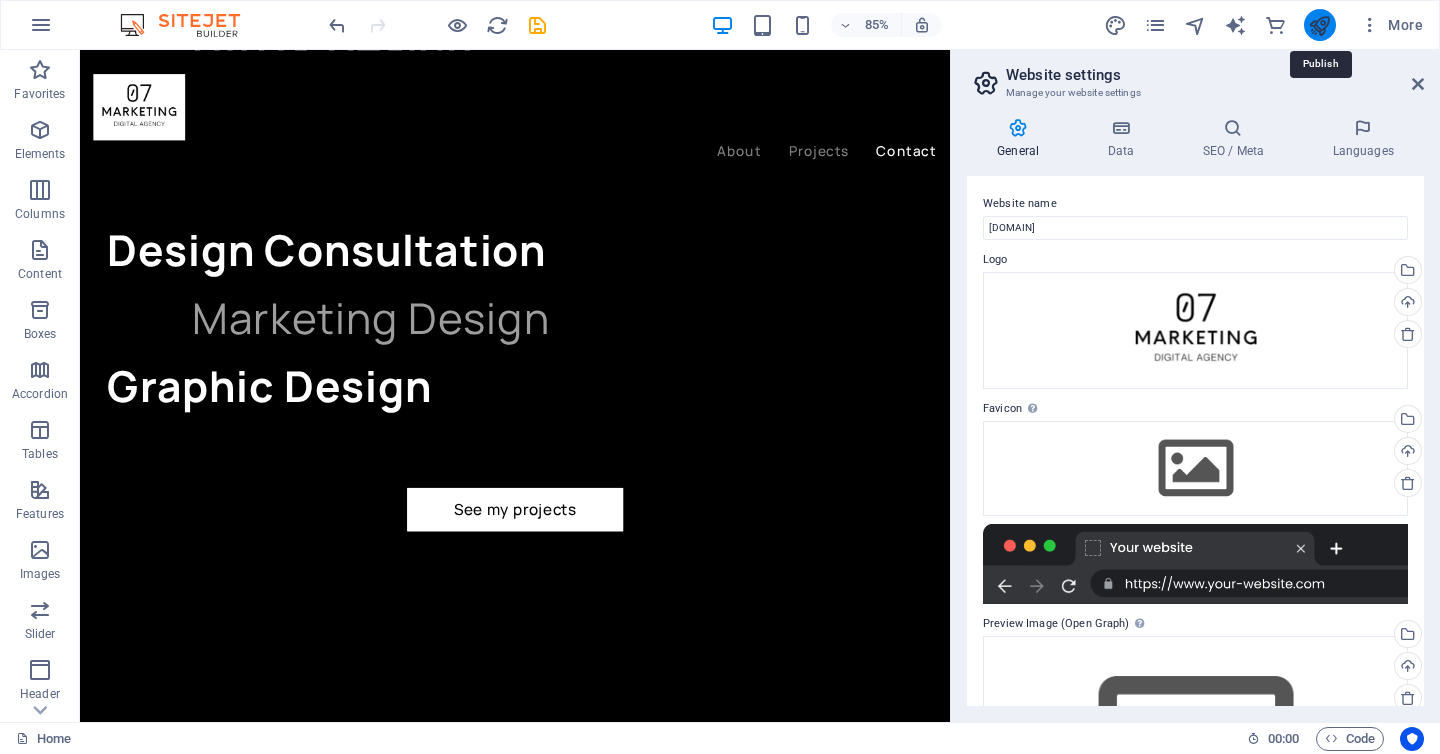 click at bounding box center [1319, 25] 